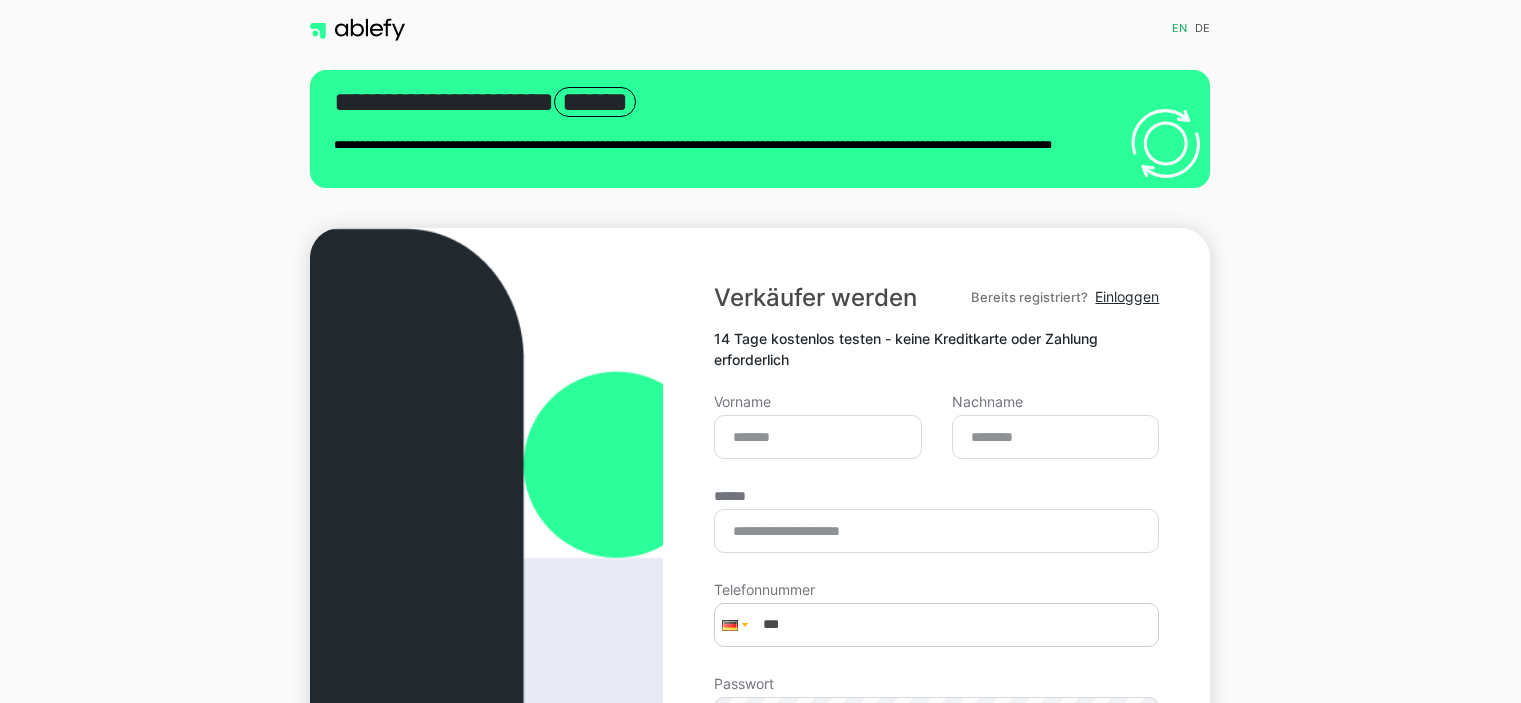 scroll, scrollTop: 0, scrollLeft: 0, axis: both 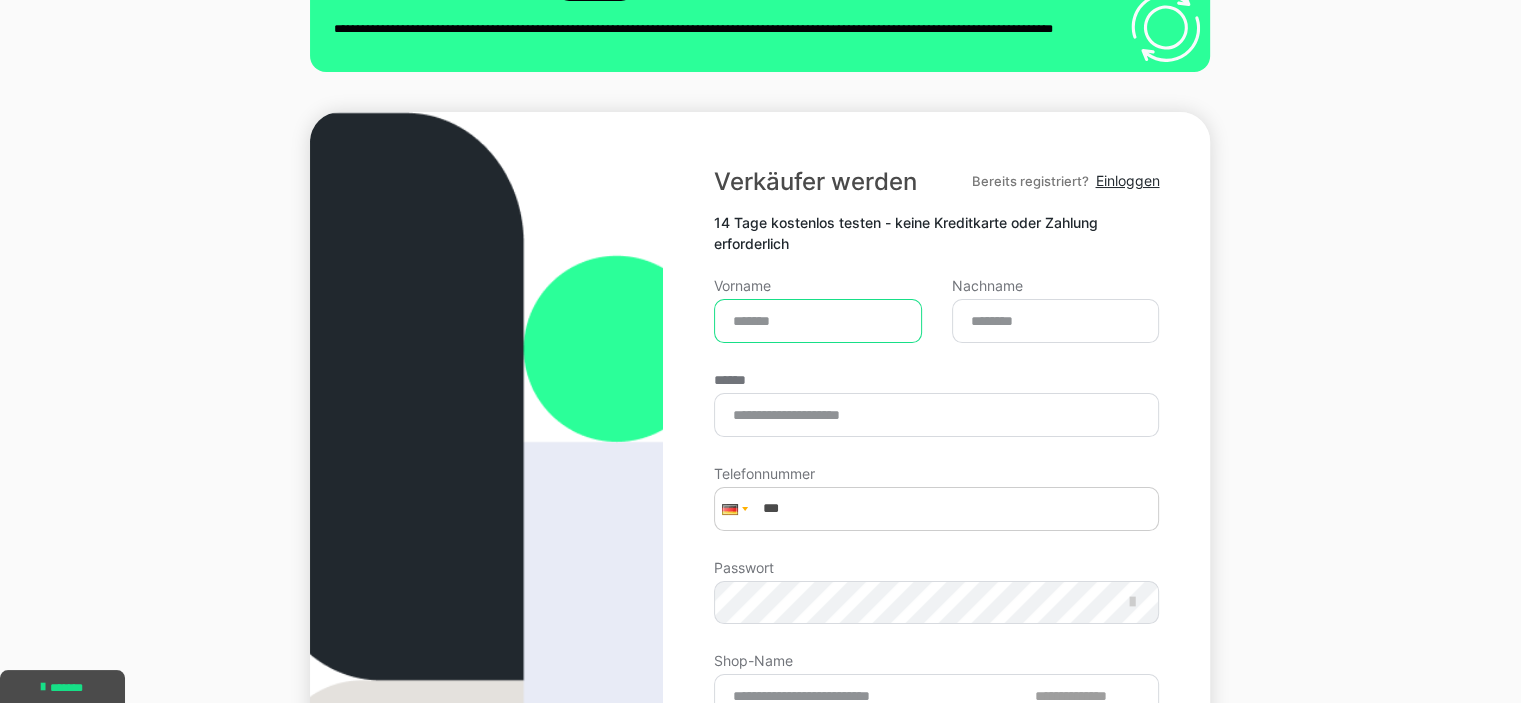 click on "Vorname" at bounding box center [818, 321] 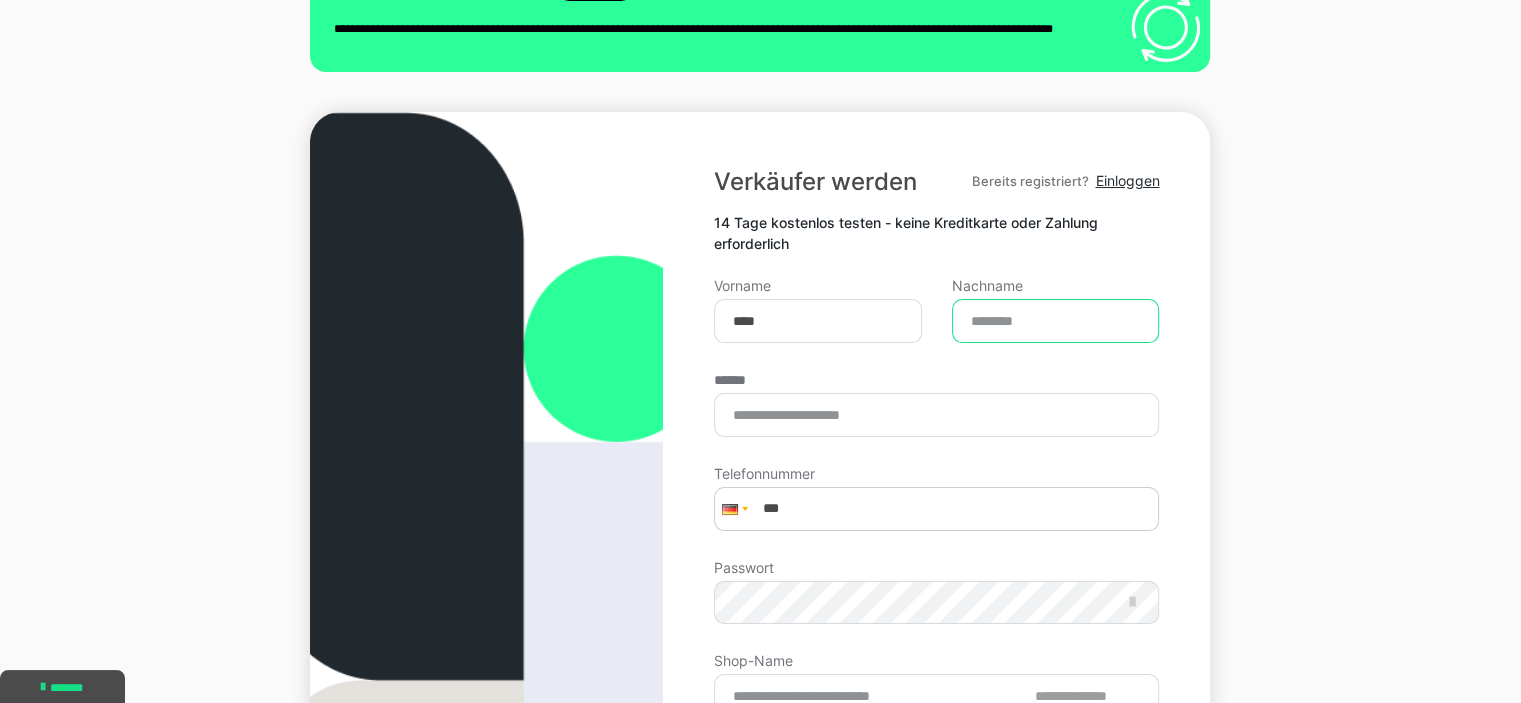 type on "***" 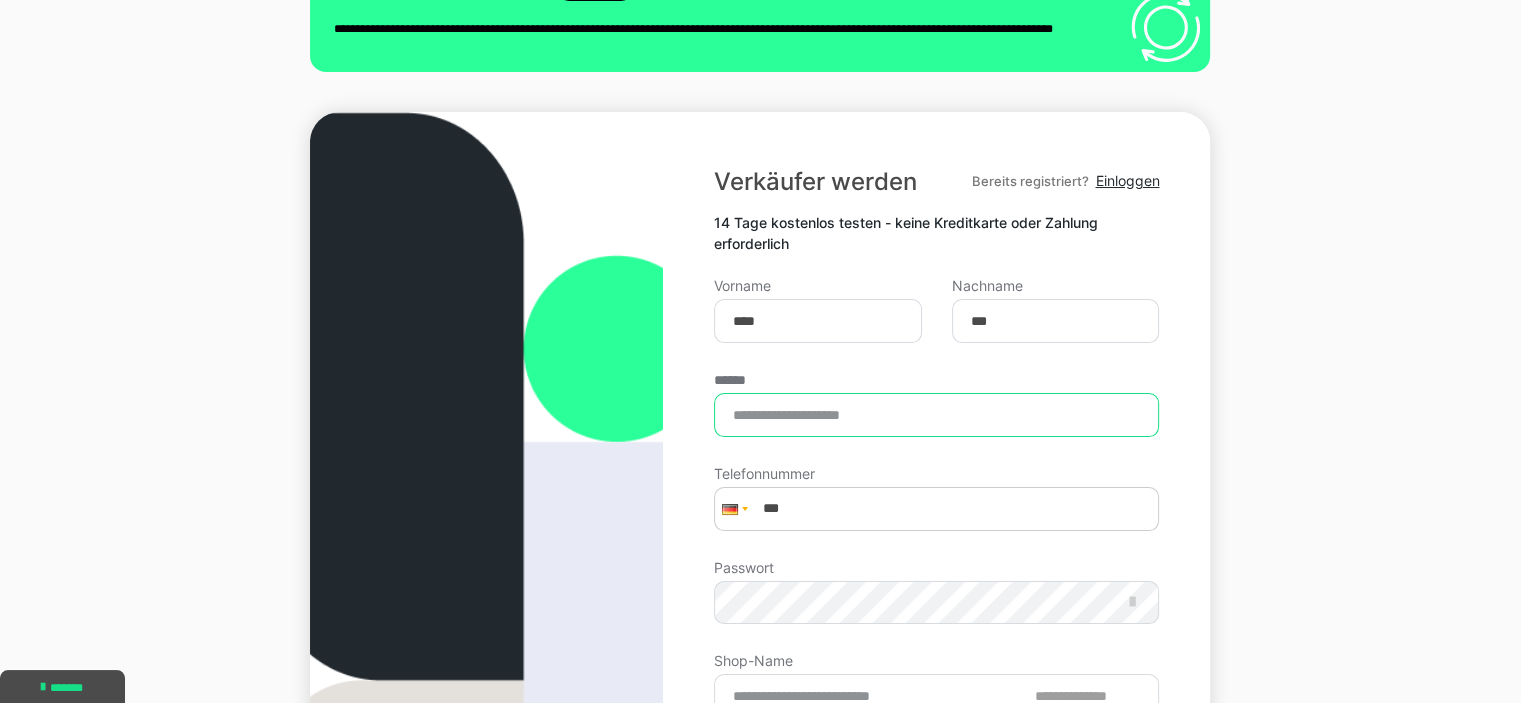 type on "**********" 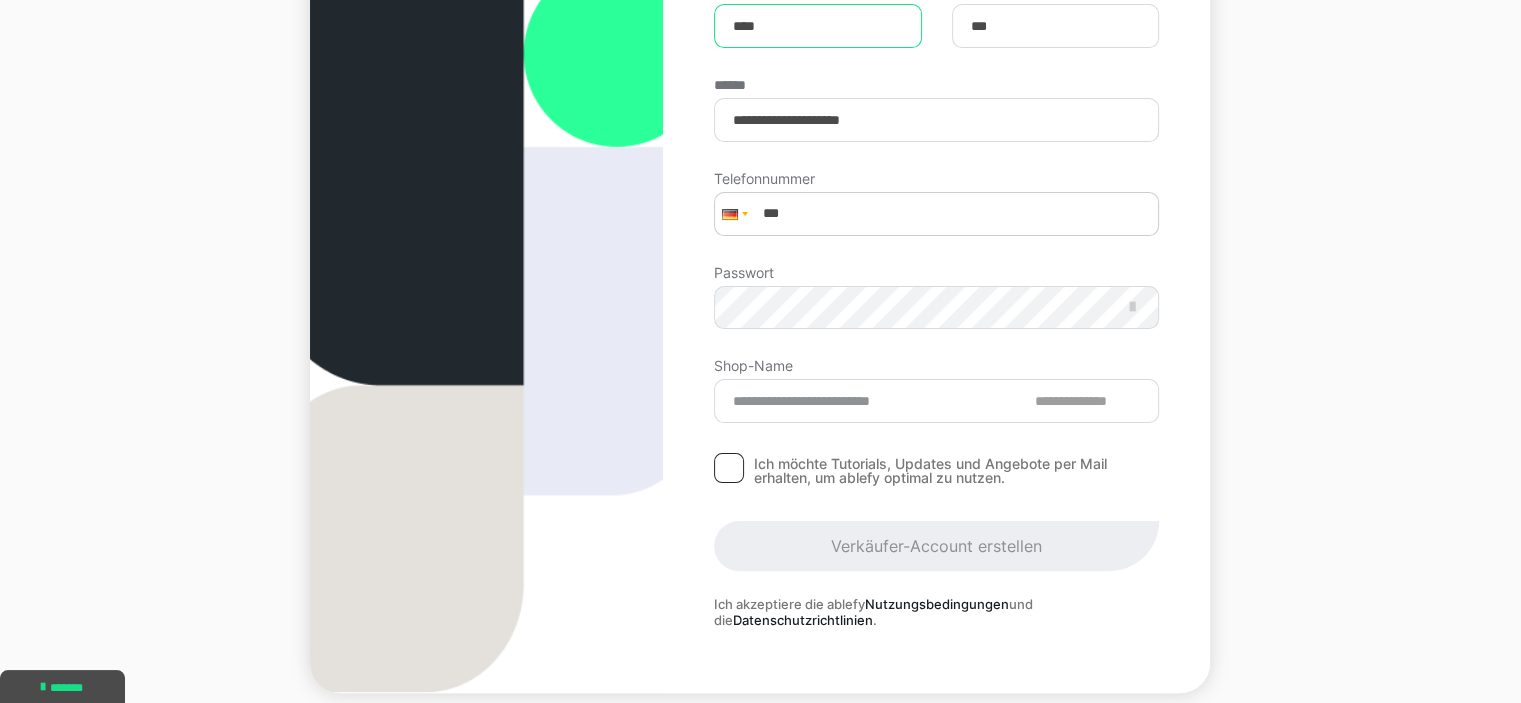 scroll, scrollTop: 420, scrollLeft: 0, axis: vertical 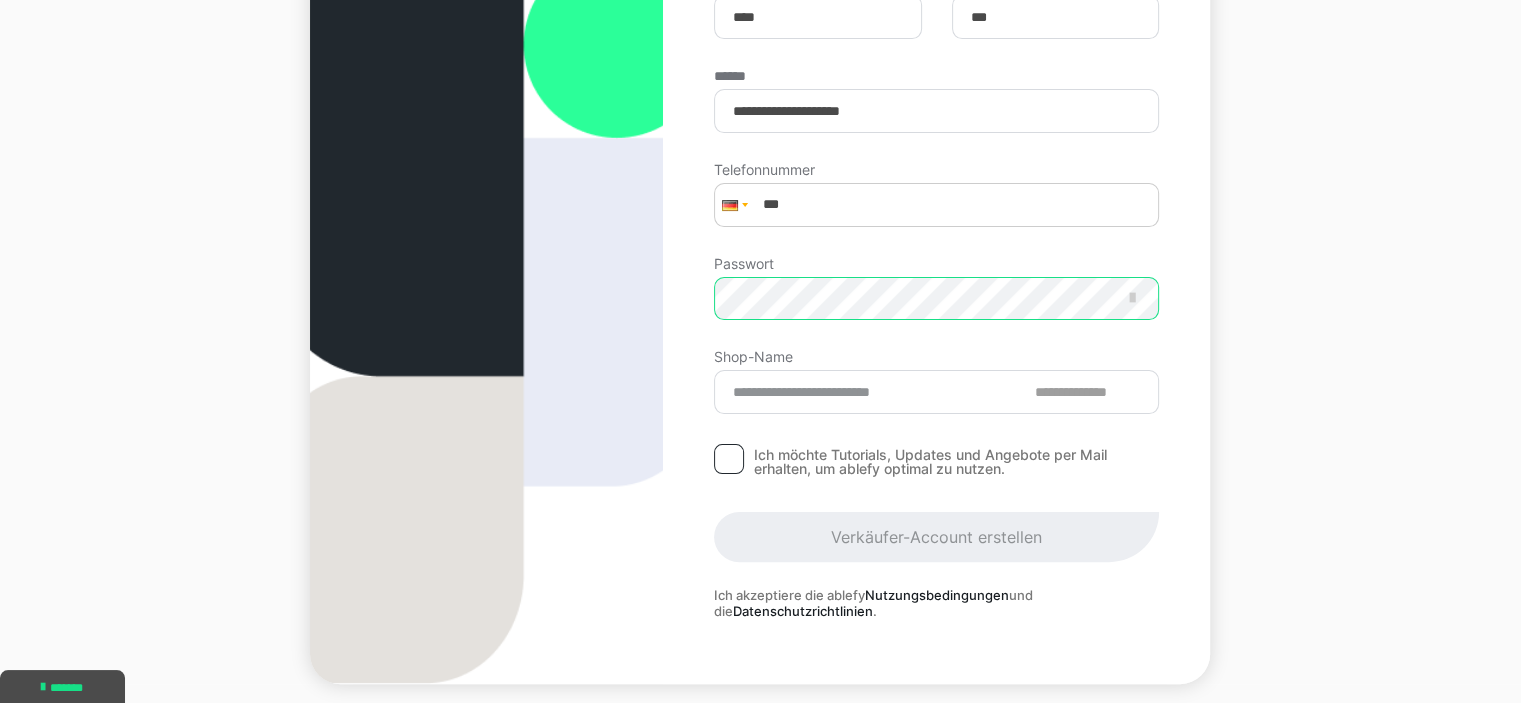 type on "********" 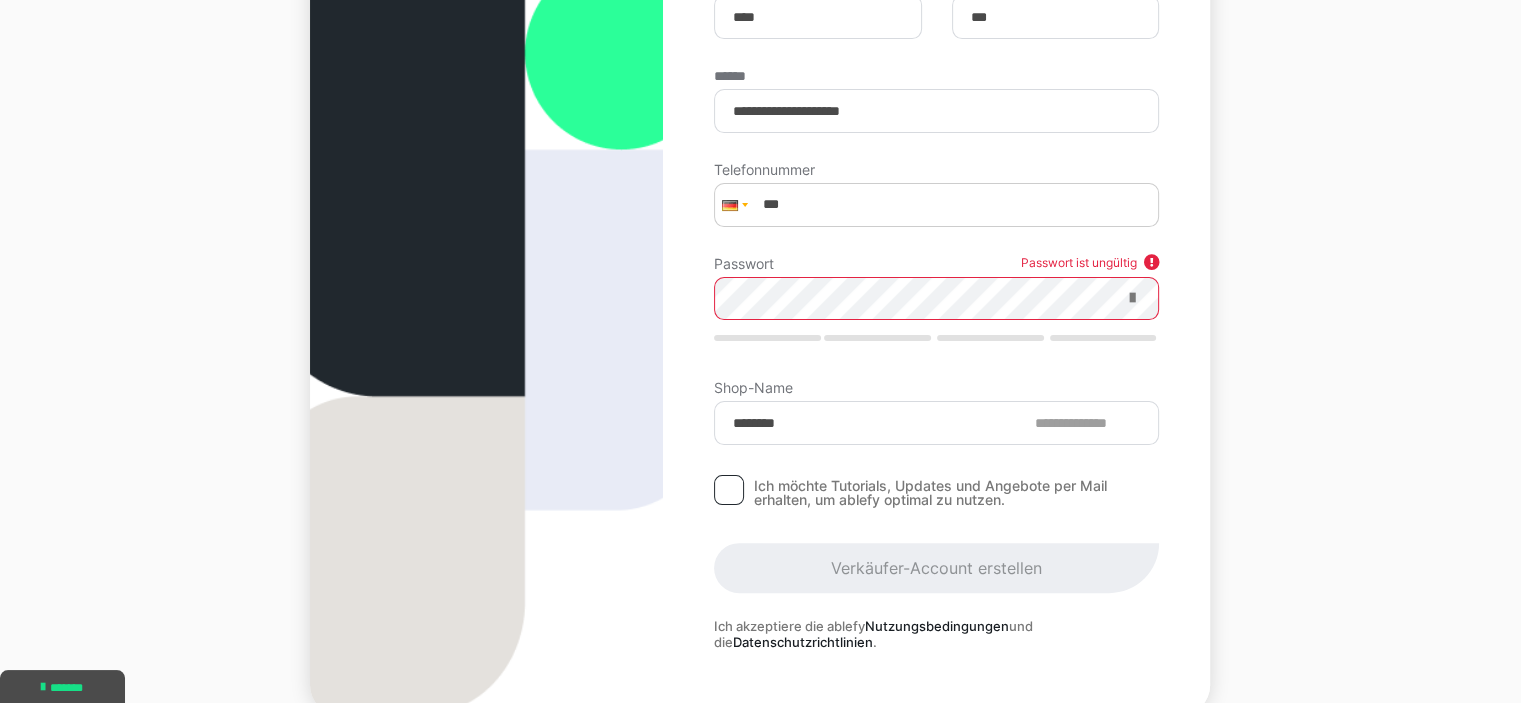 click at bounding box center [1131, 298] 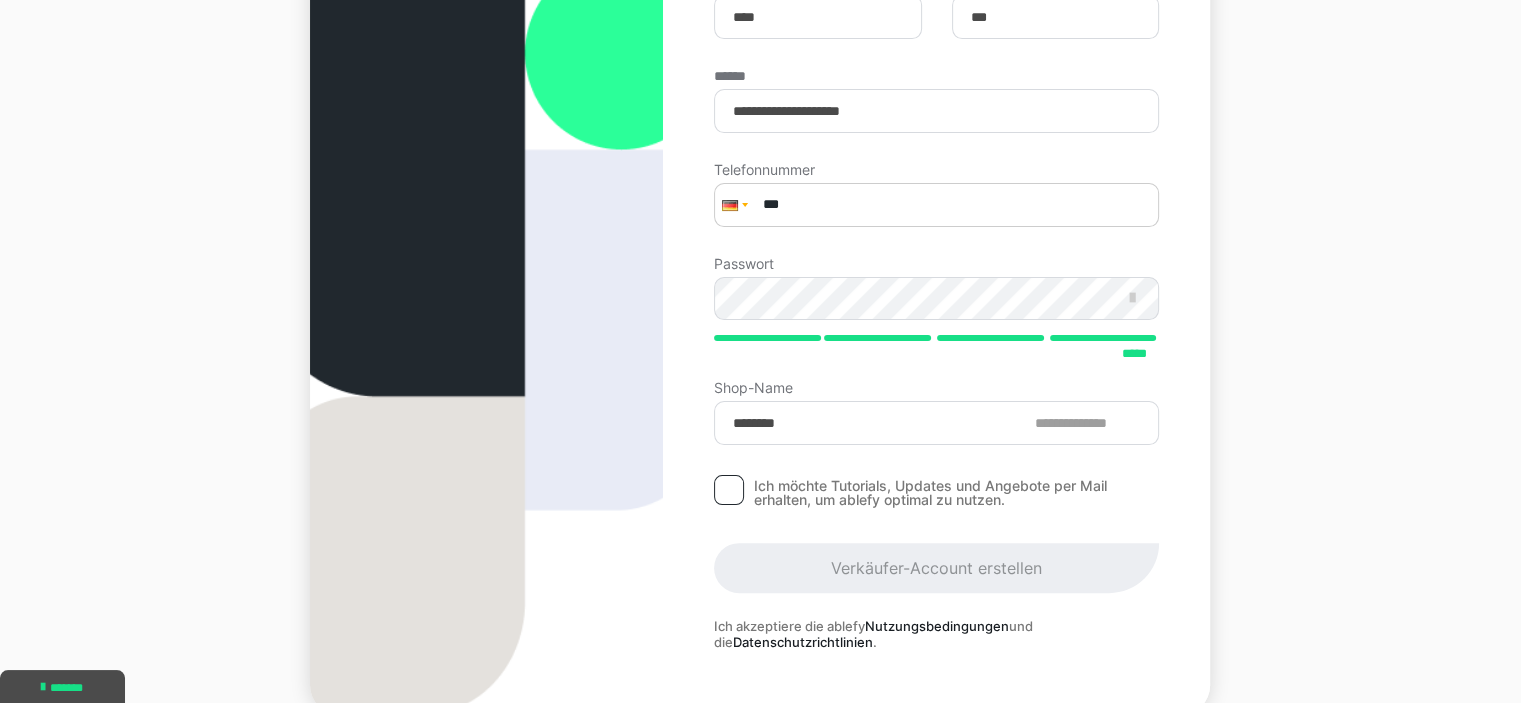 click on "***" at bounding box center (936, 205) 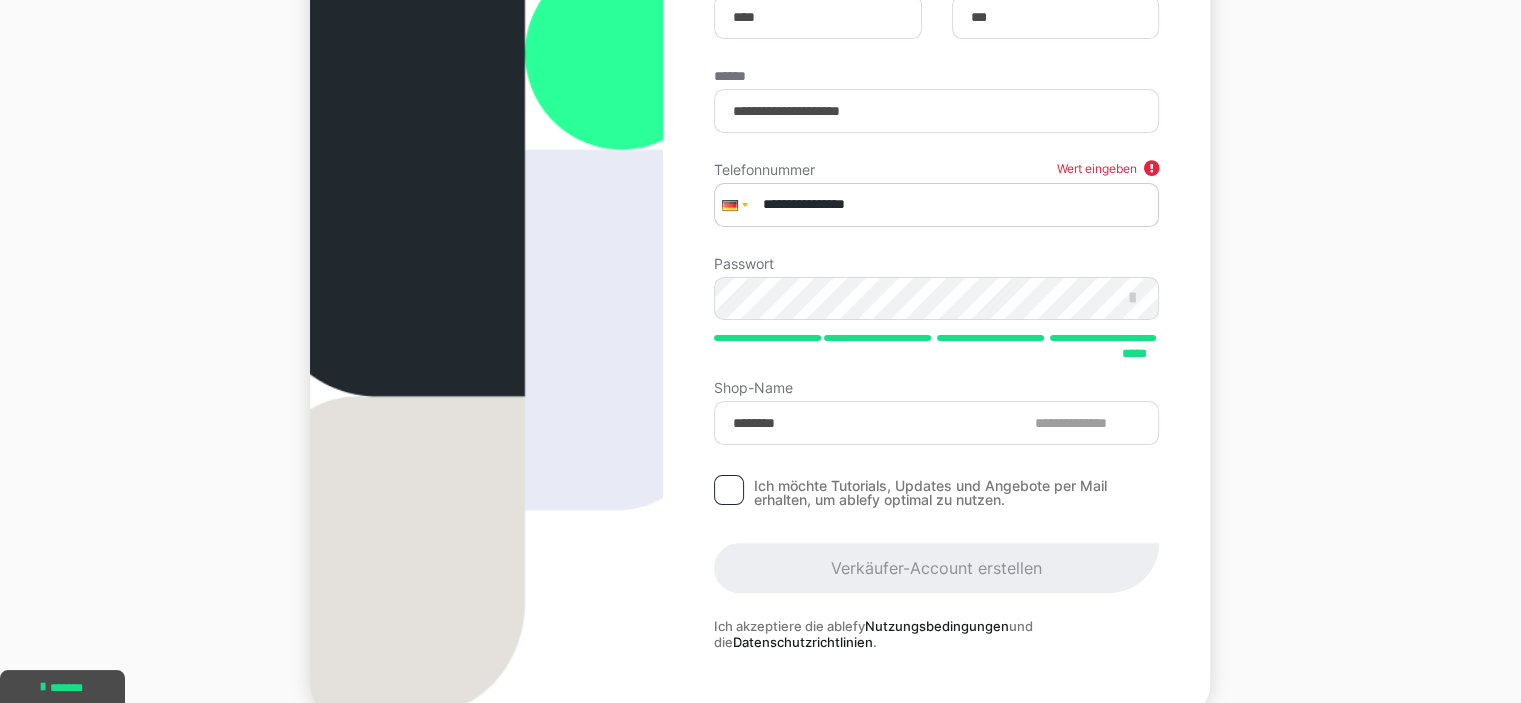 click on "**********" at bounding box center [936, 205] 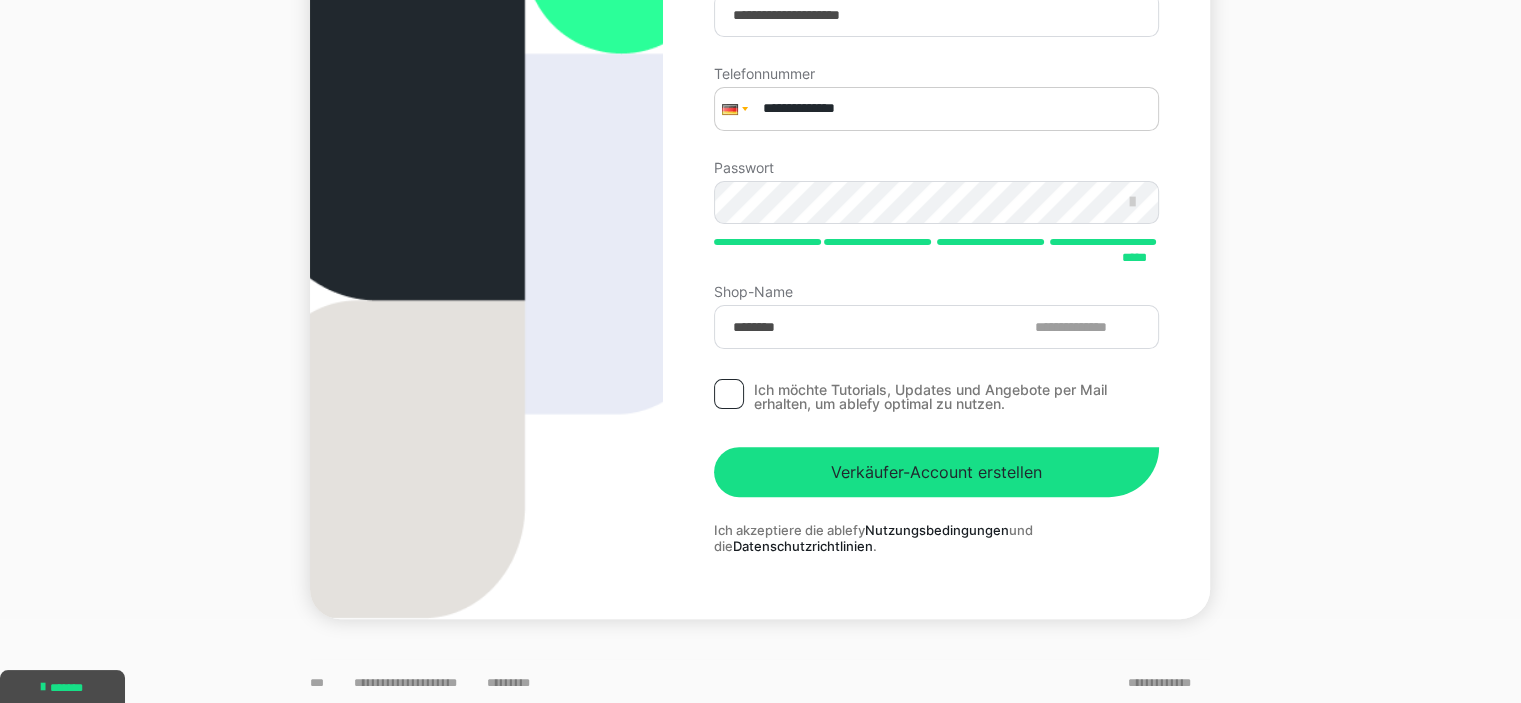 scroll, scrollTop: 511, scrollLeft: 0, axis: vertical 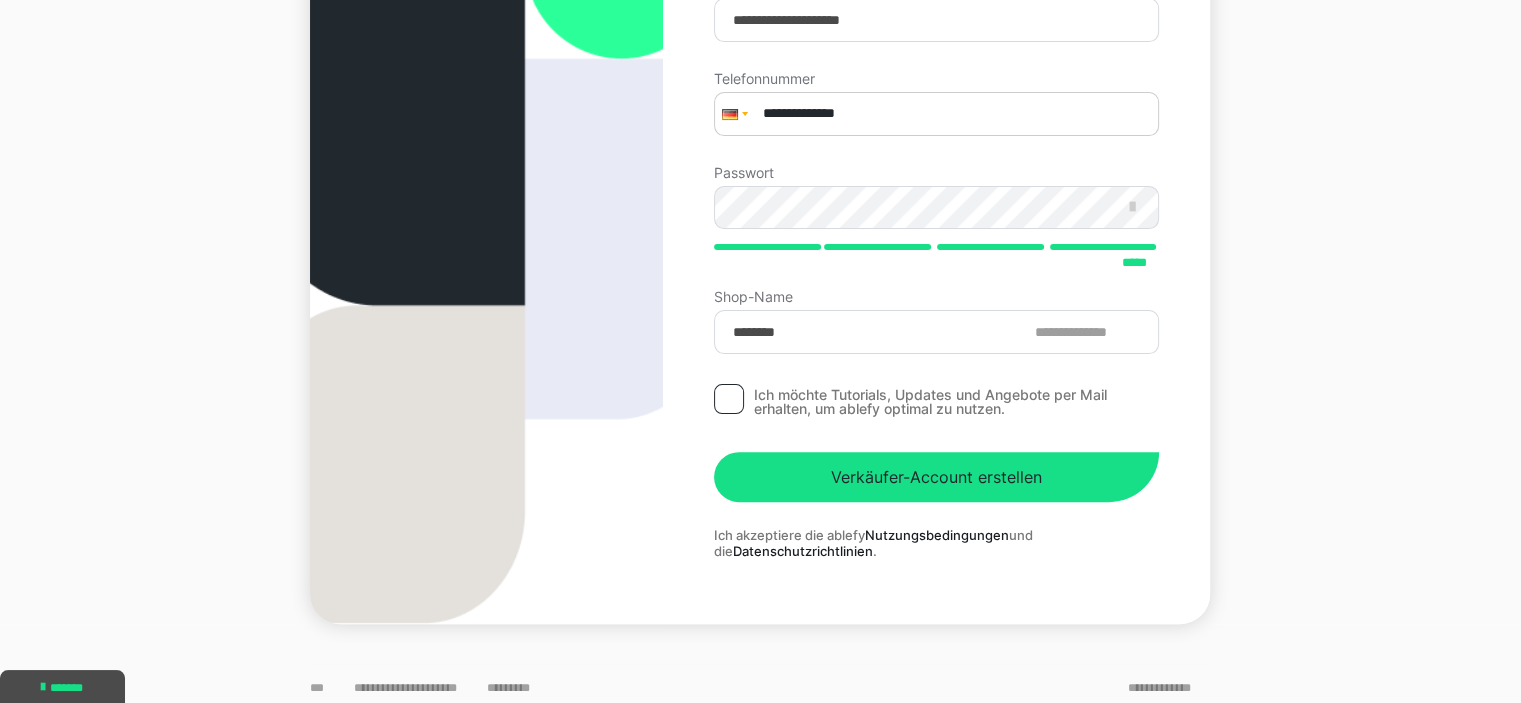 type on "**********" 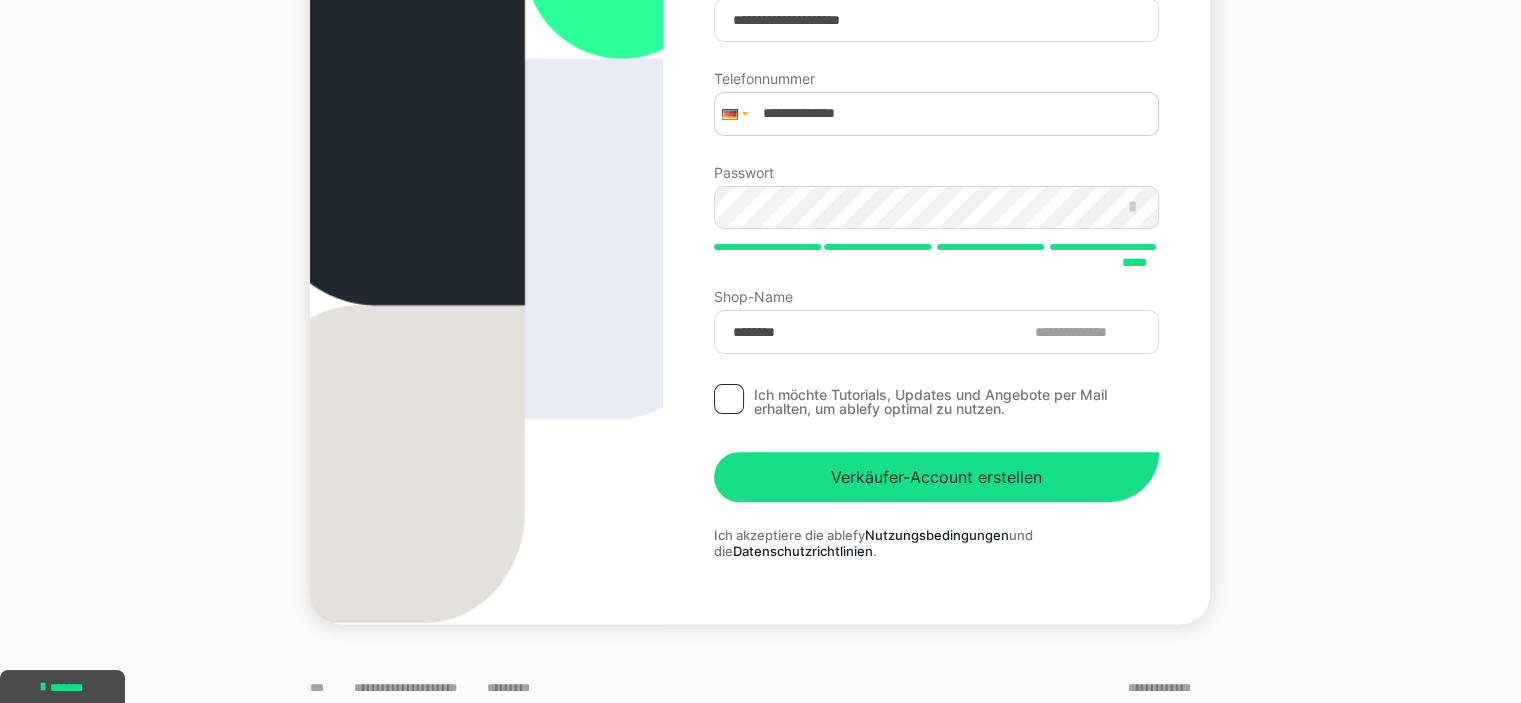 click at bounding box center (729, 399) 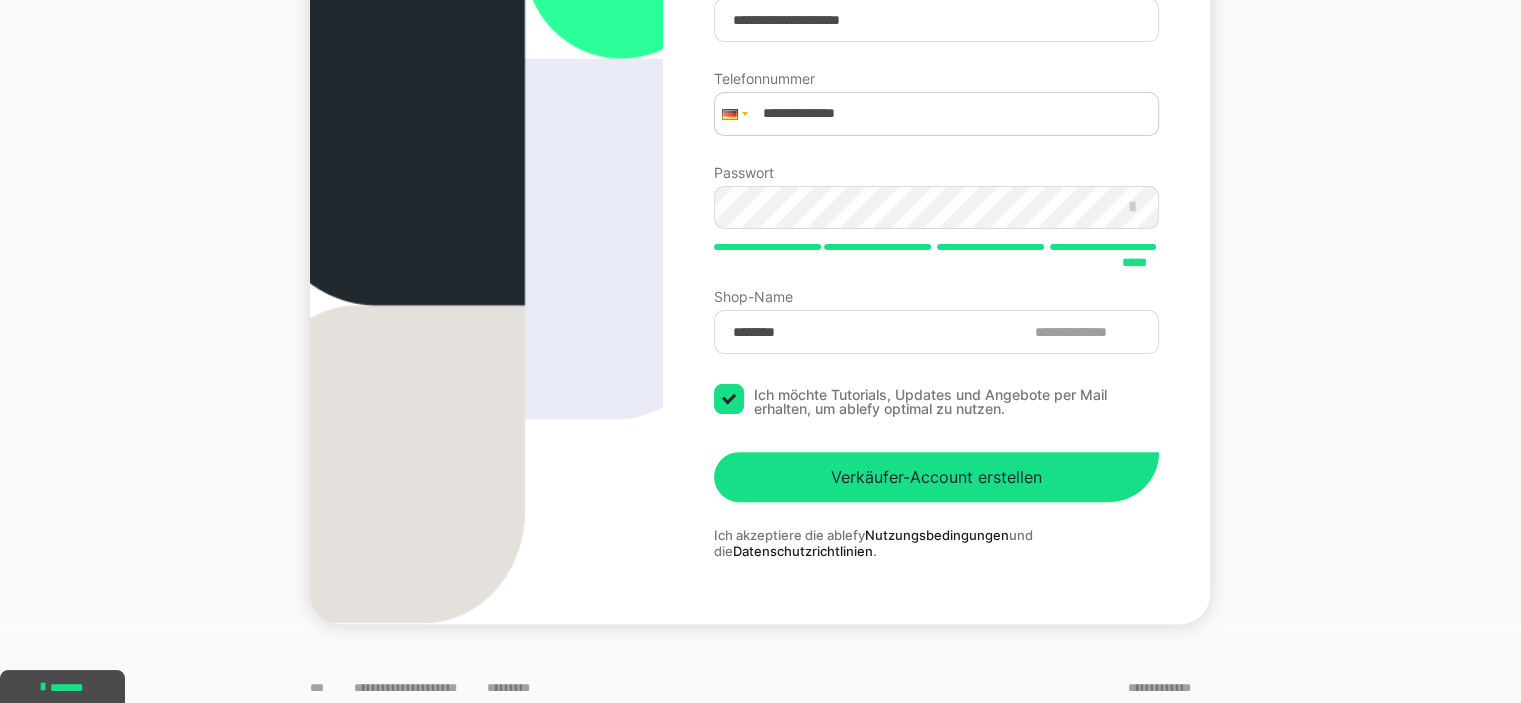 checkbox on "****" 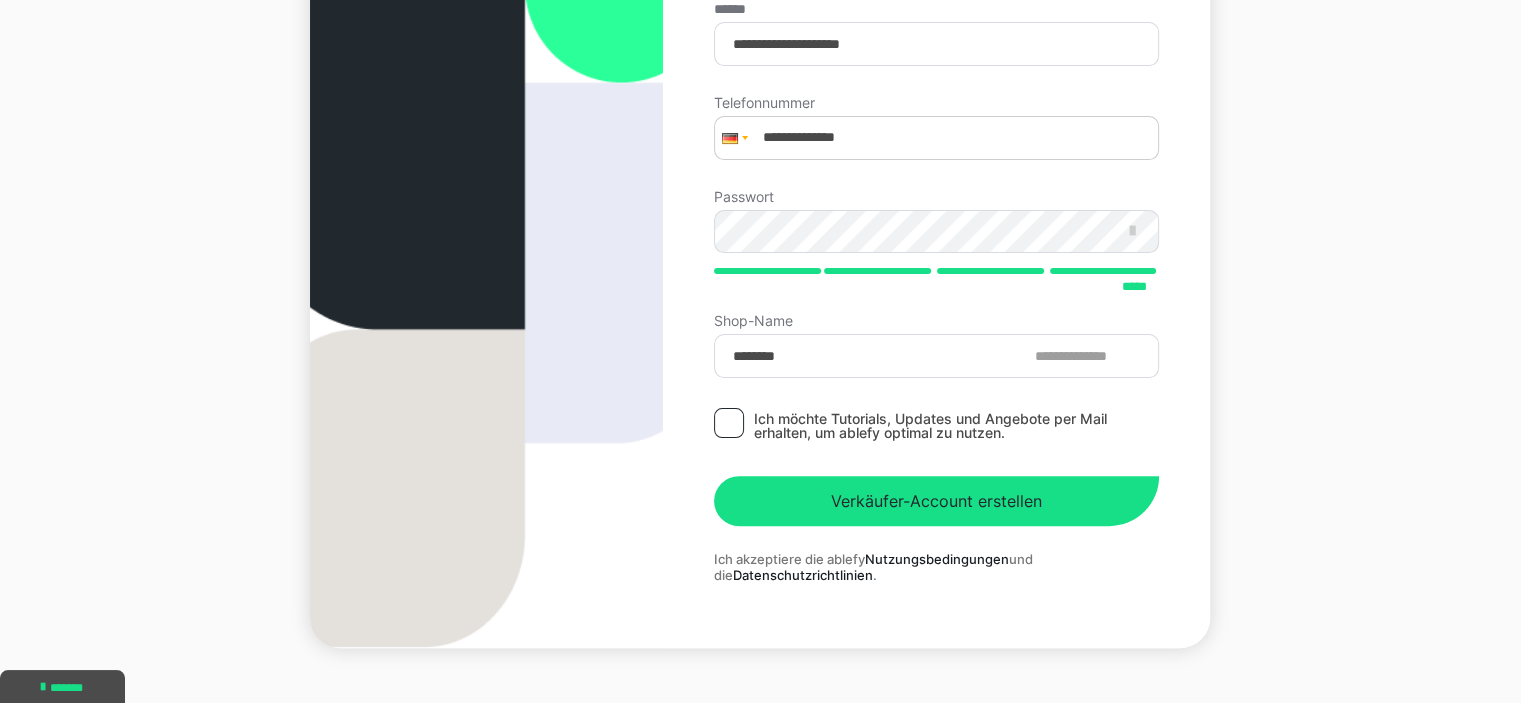 scroll, scrollTop: 488, scrollLeft: 0, axis: vertical 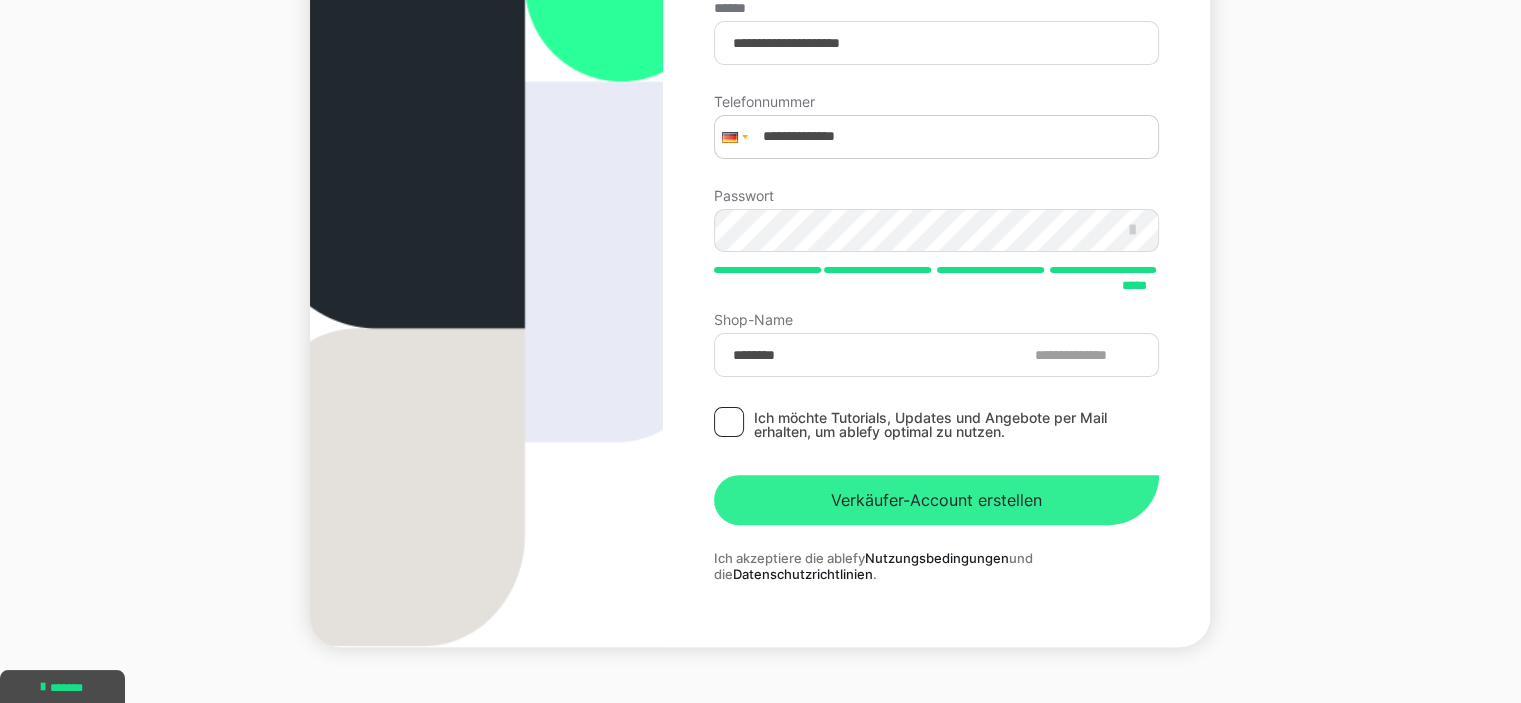 click on "Verkäufer-Account erstellen" at bounding box center [936, 500] 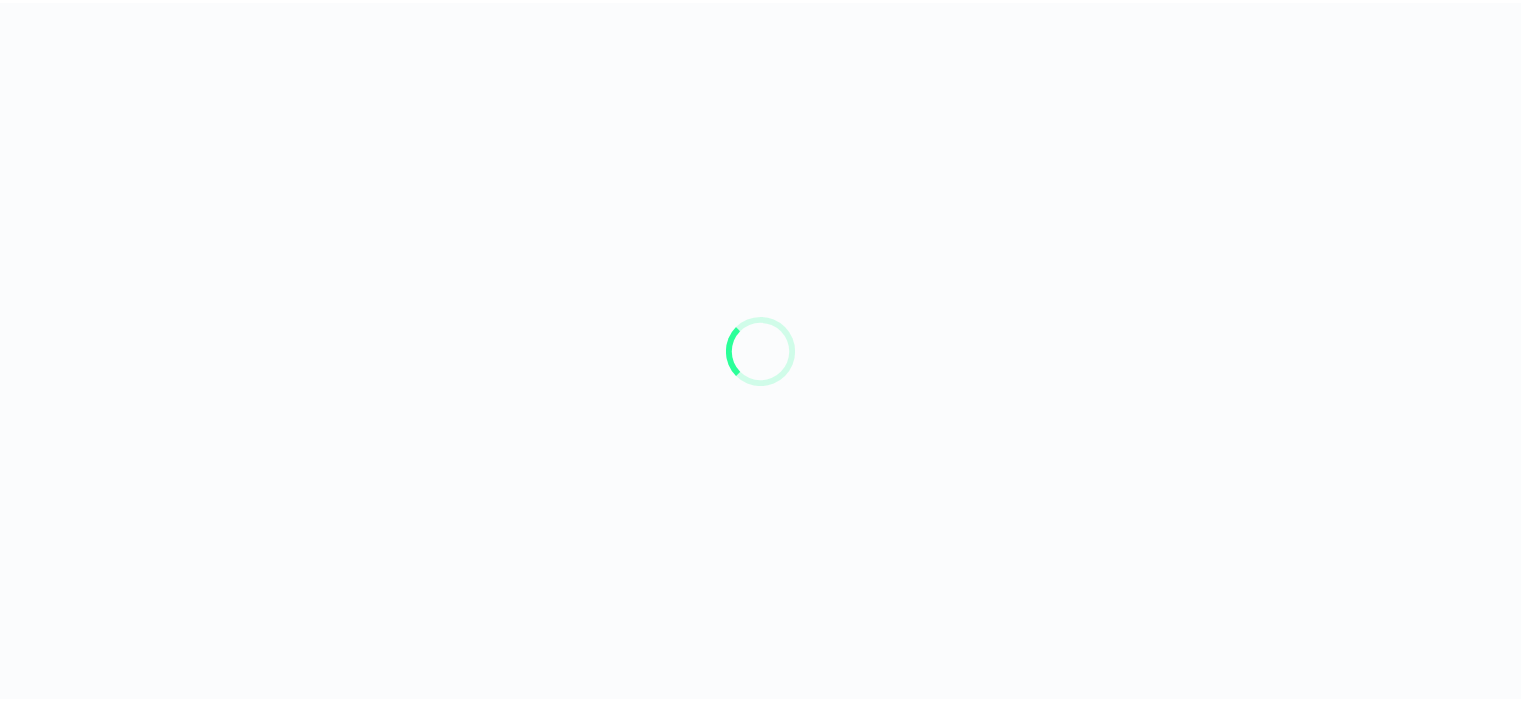 scroll, scrollTop: 0, scrollLeft: 0, axis: both 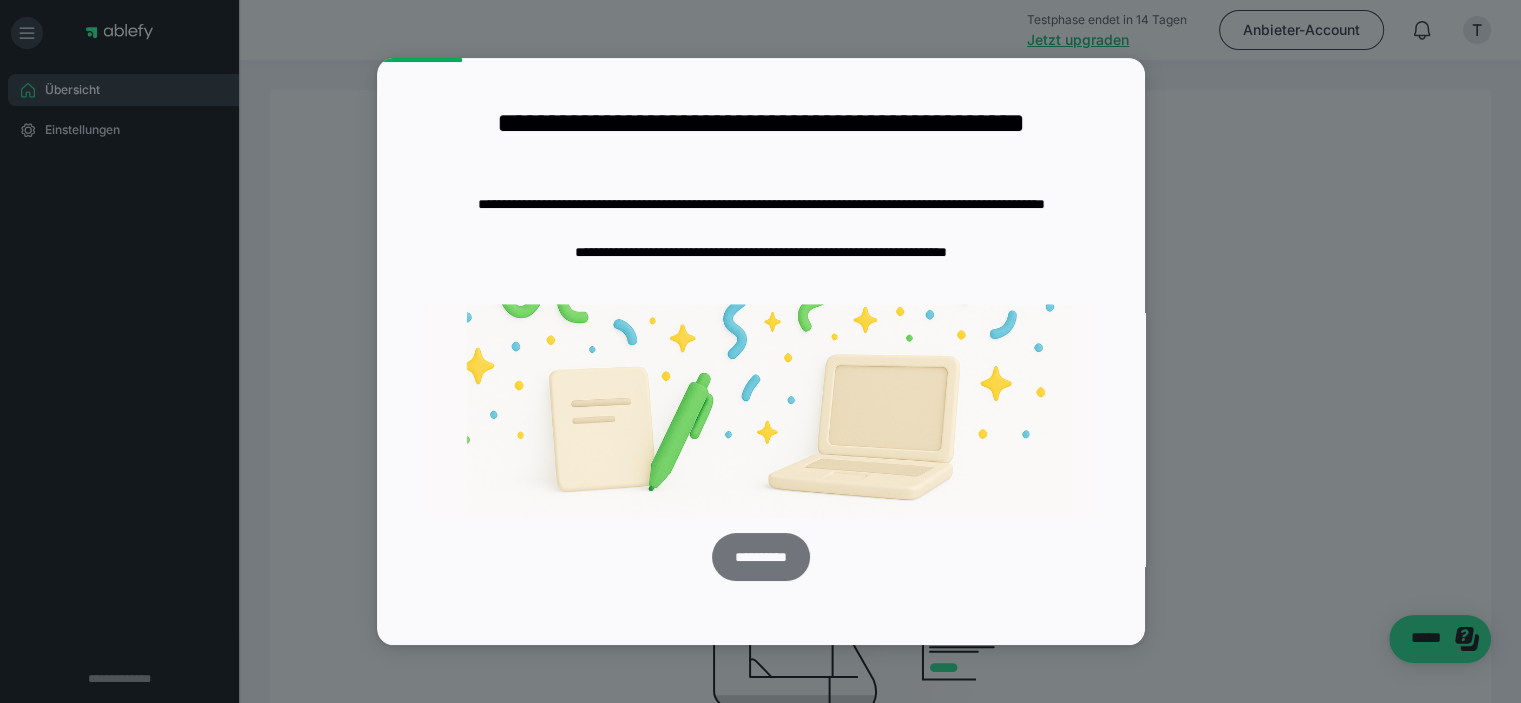 click on "**********" at bounding box center (760, 557) 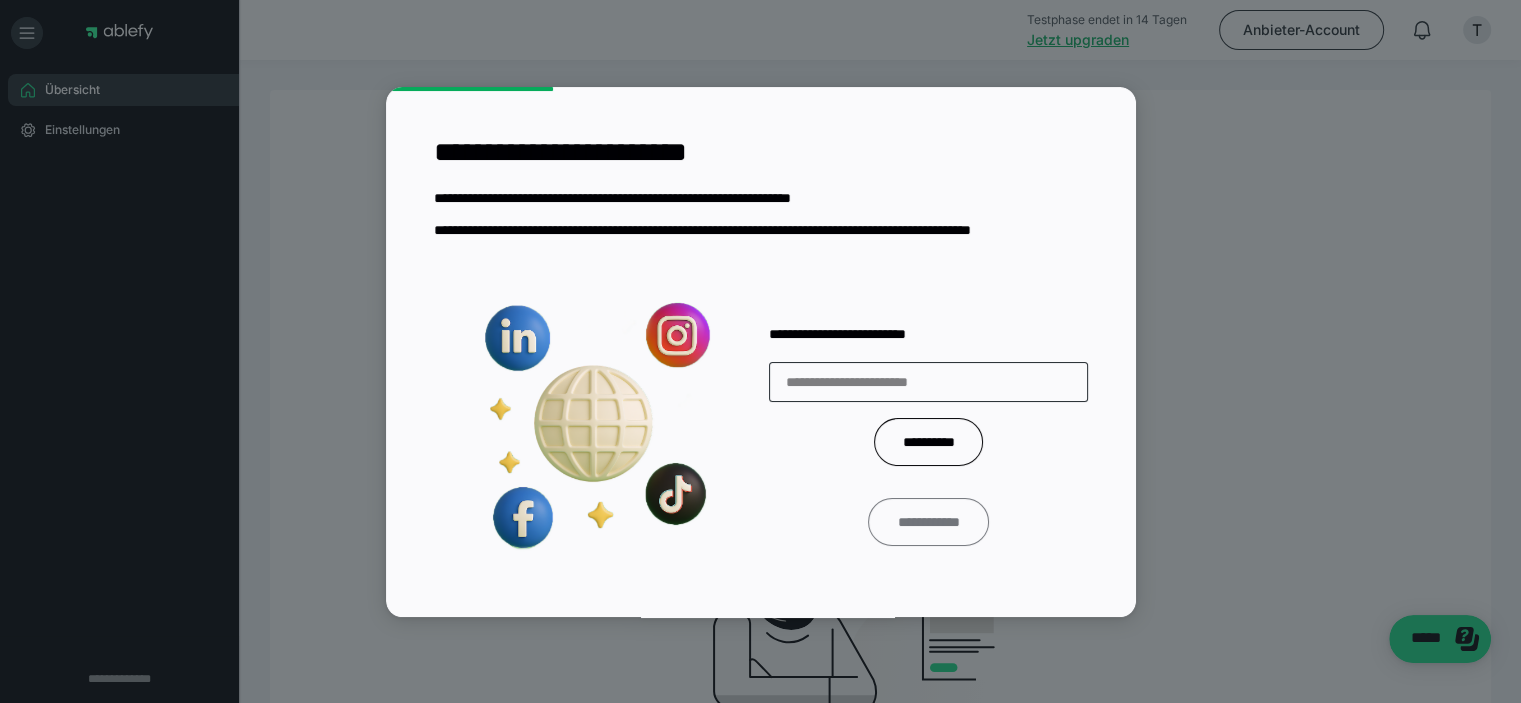 click on "**********" at bounding box center (929, 522) 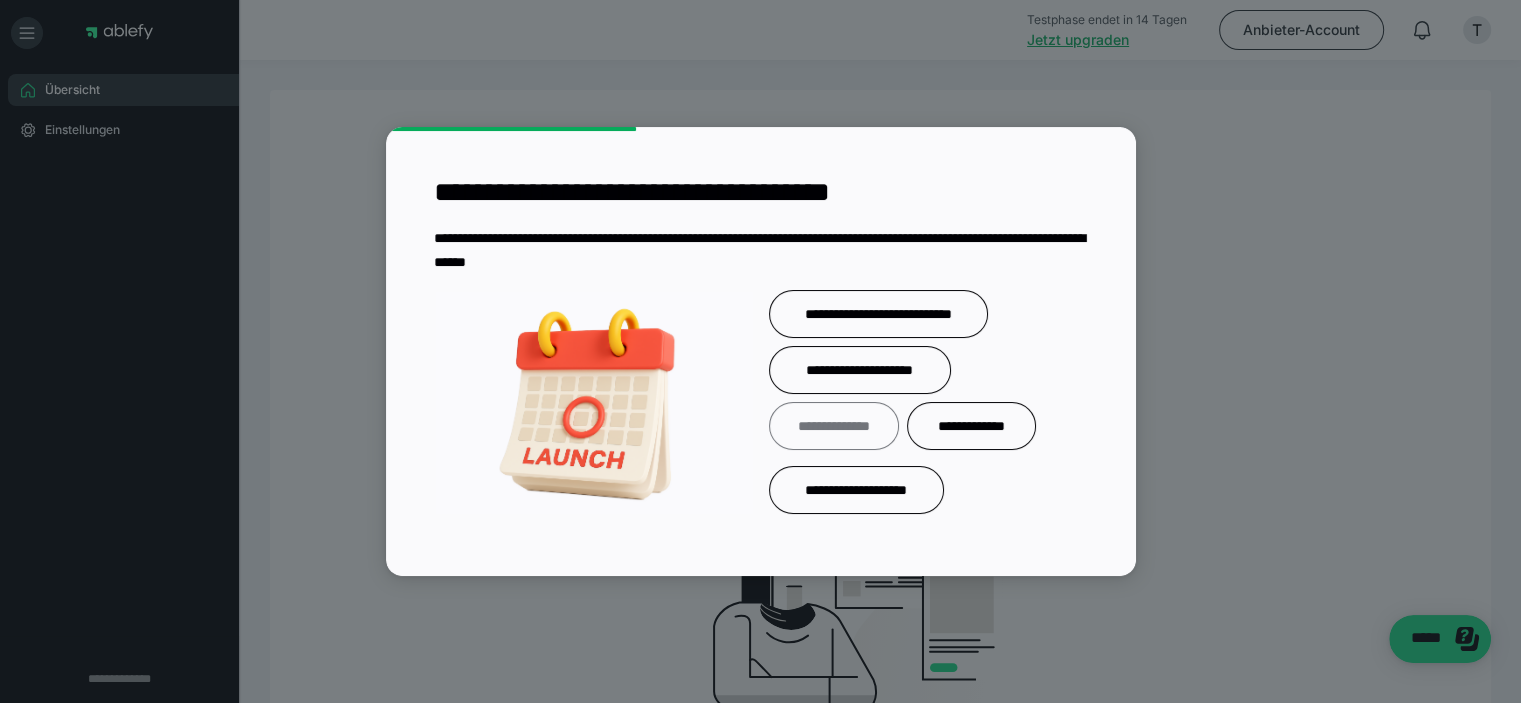 click on "**********" at bounding box center (834, 426) 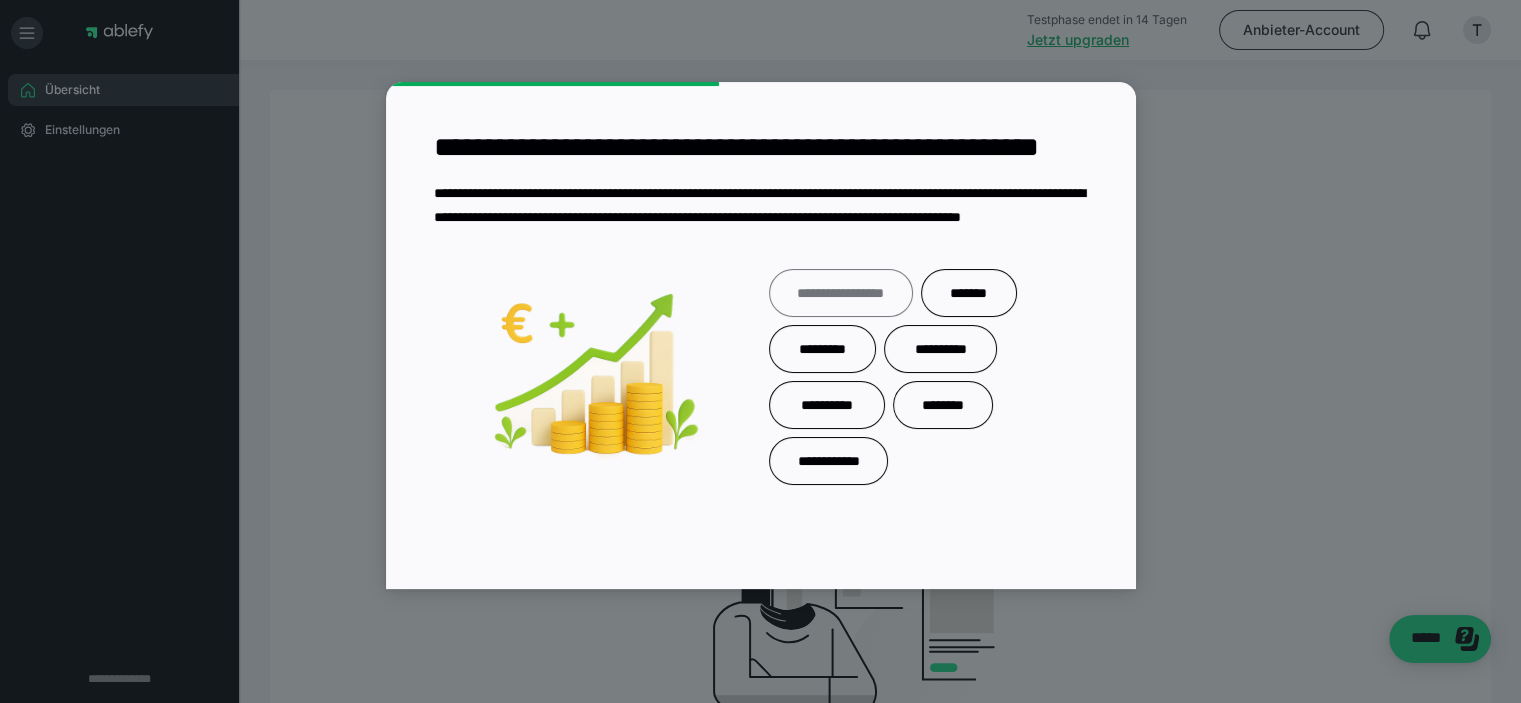 click on "**********" at bounding box center (841, 293) 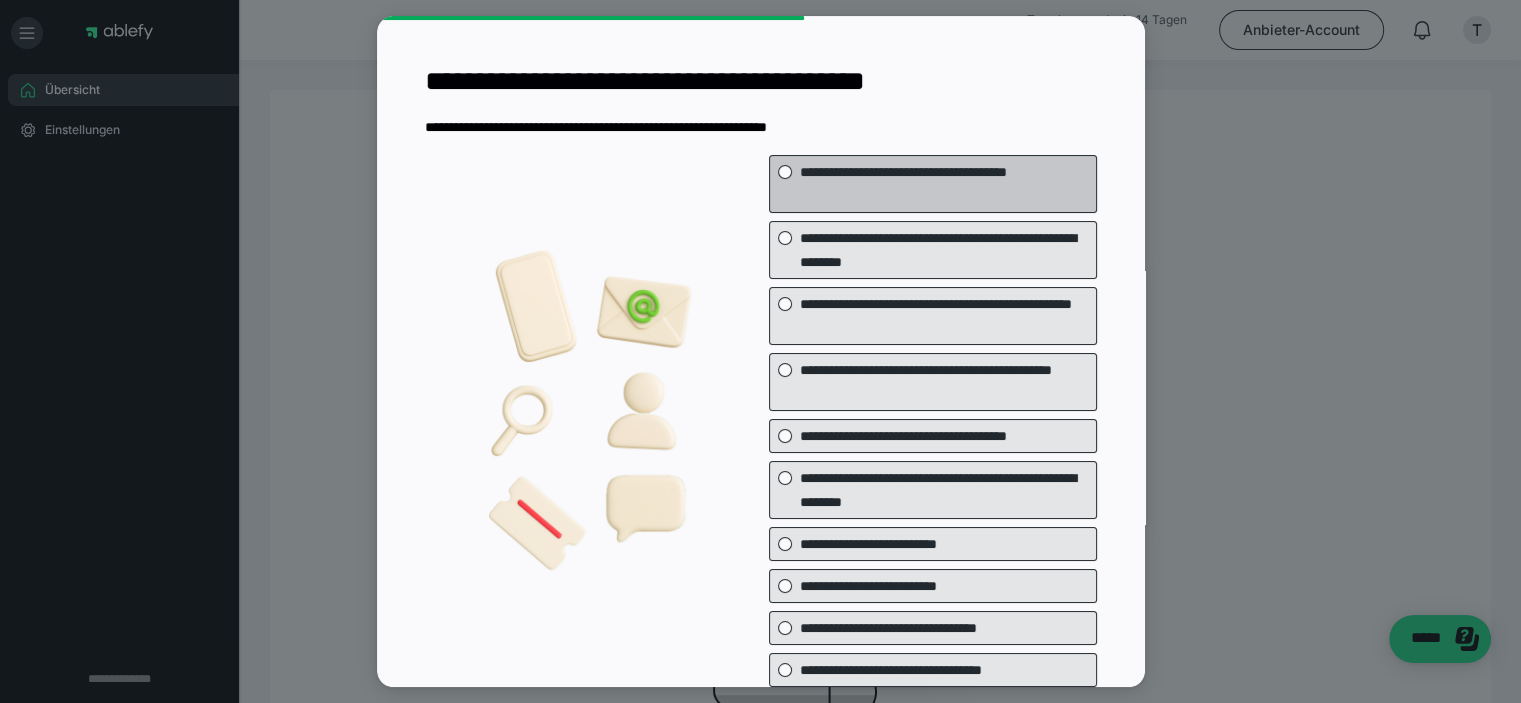 click on "**********" at bounding box center [933, 184] 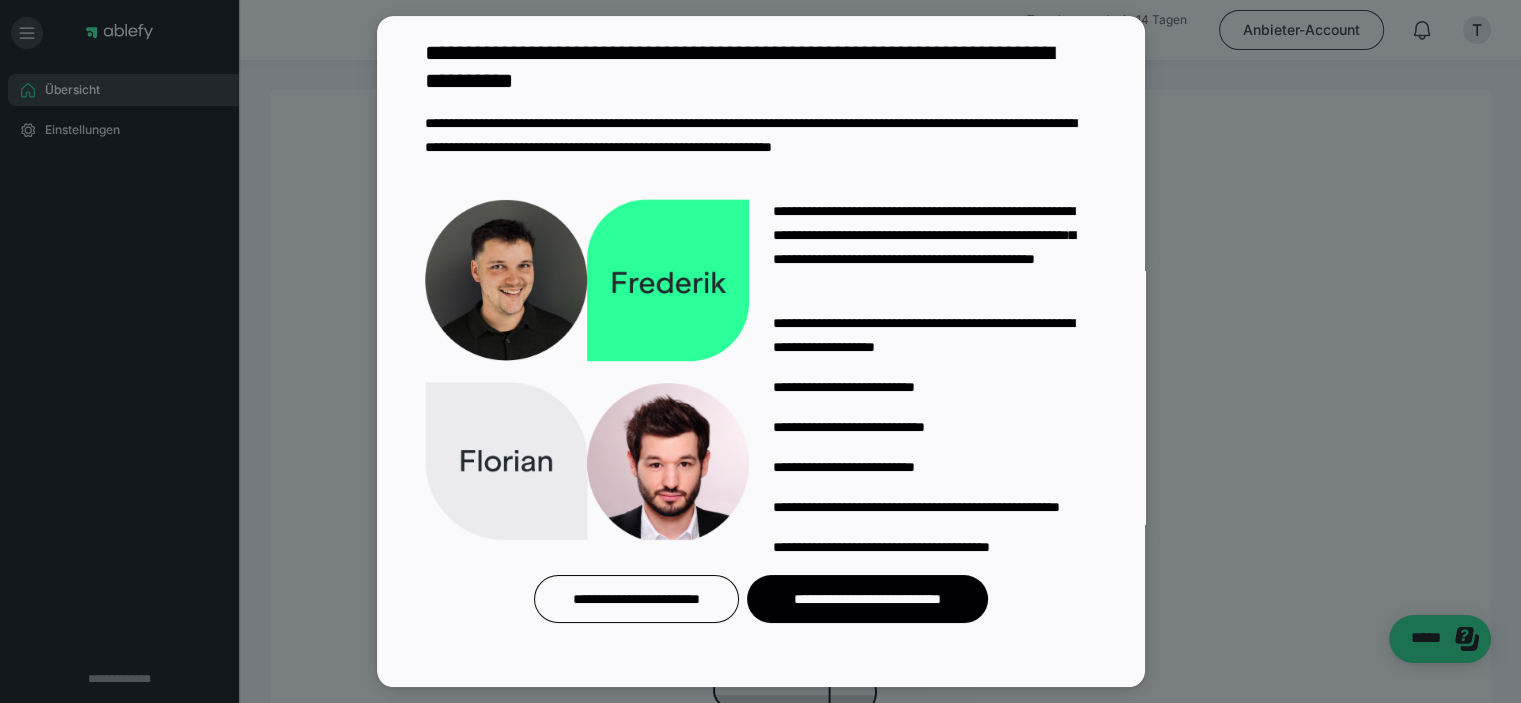 scroll, scrollTop: 48, scrollLeft: 0, axis: vertical 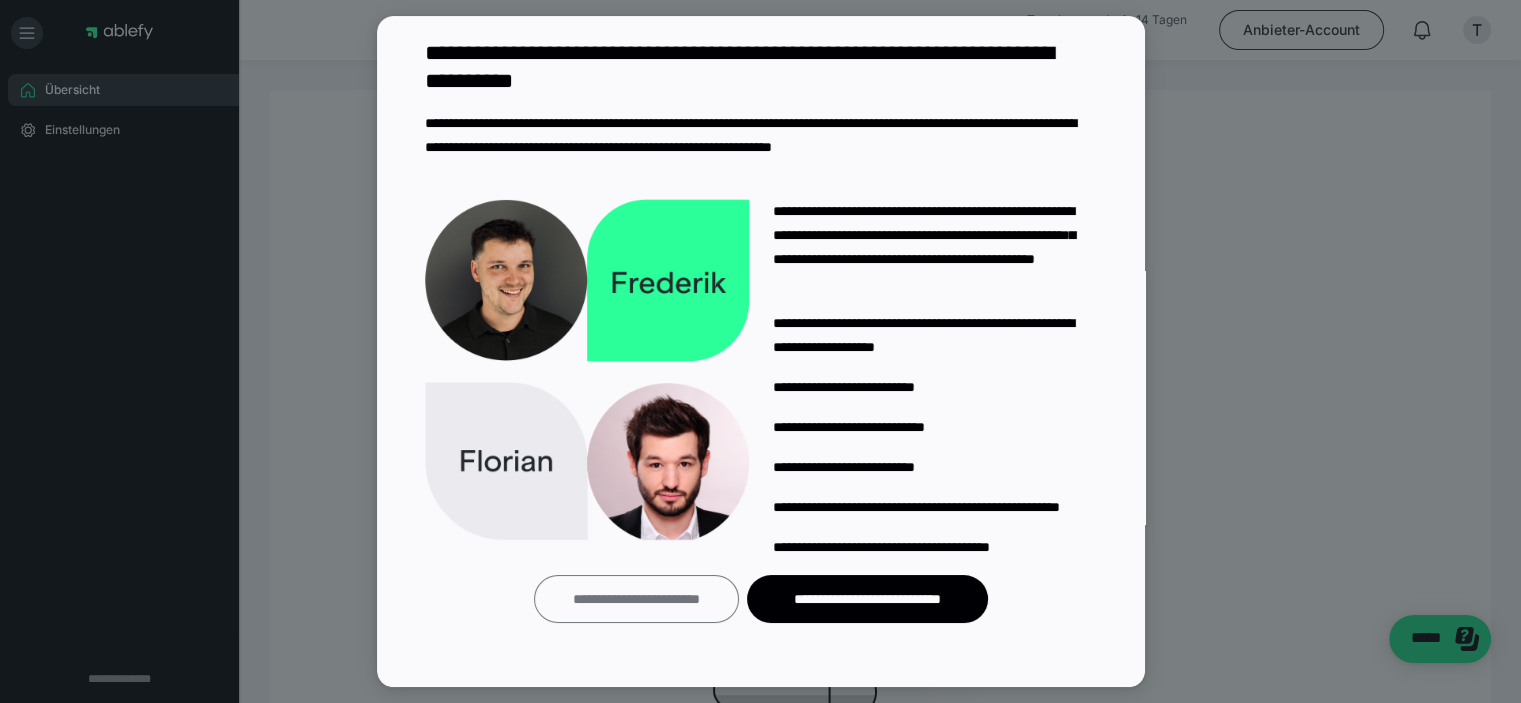 click on "**********" at bounding box center [636, 599] 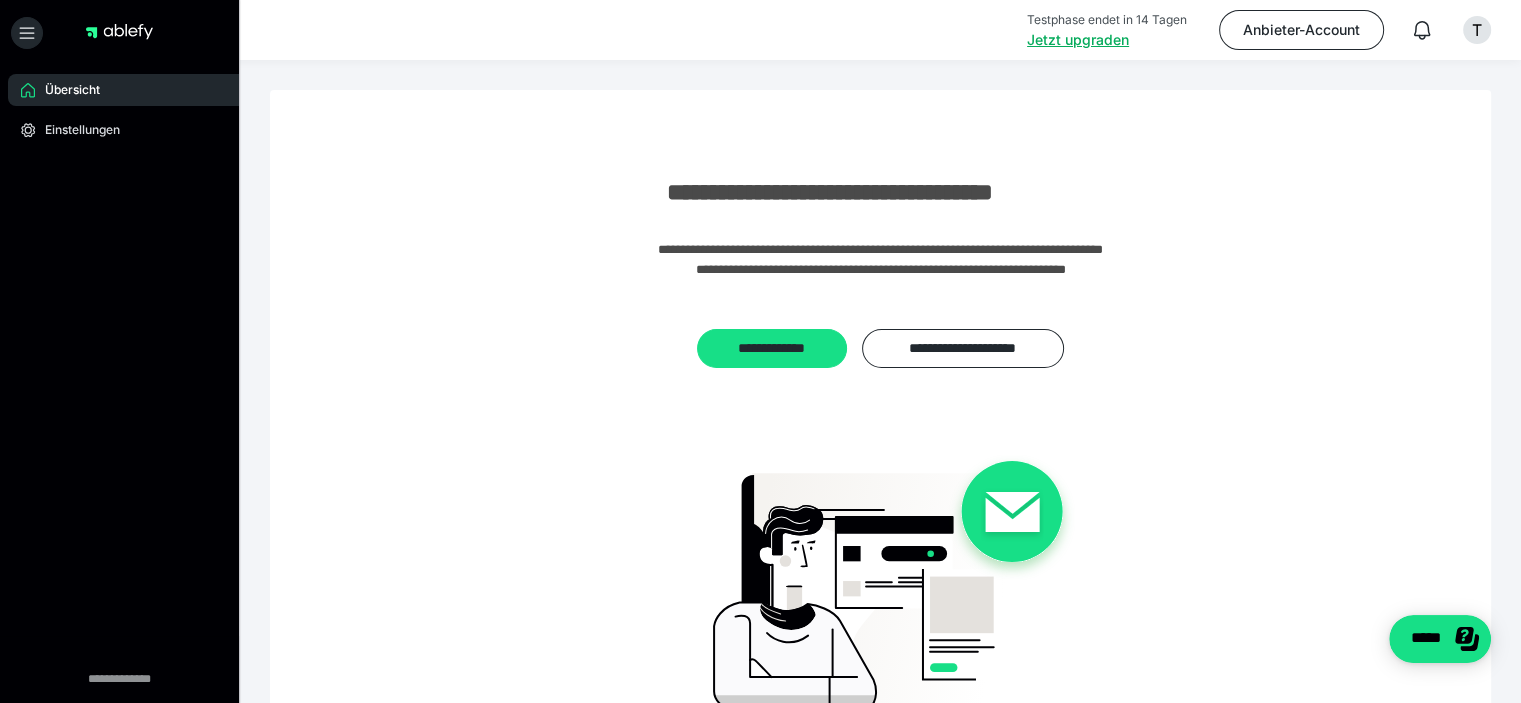 scroll, scrollTop: 8, scrollLeft: 0, axis: vertical 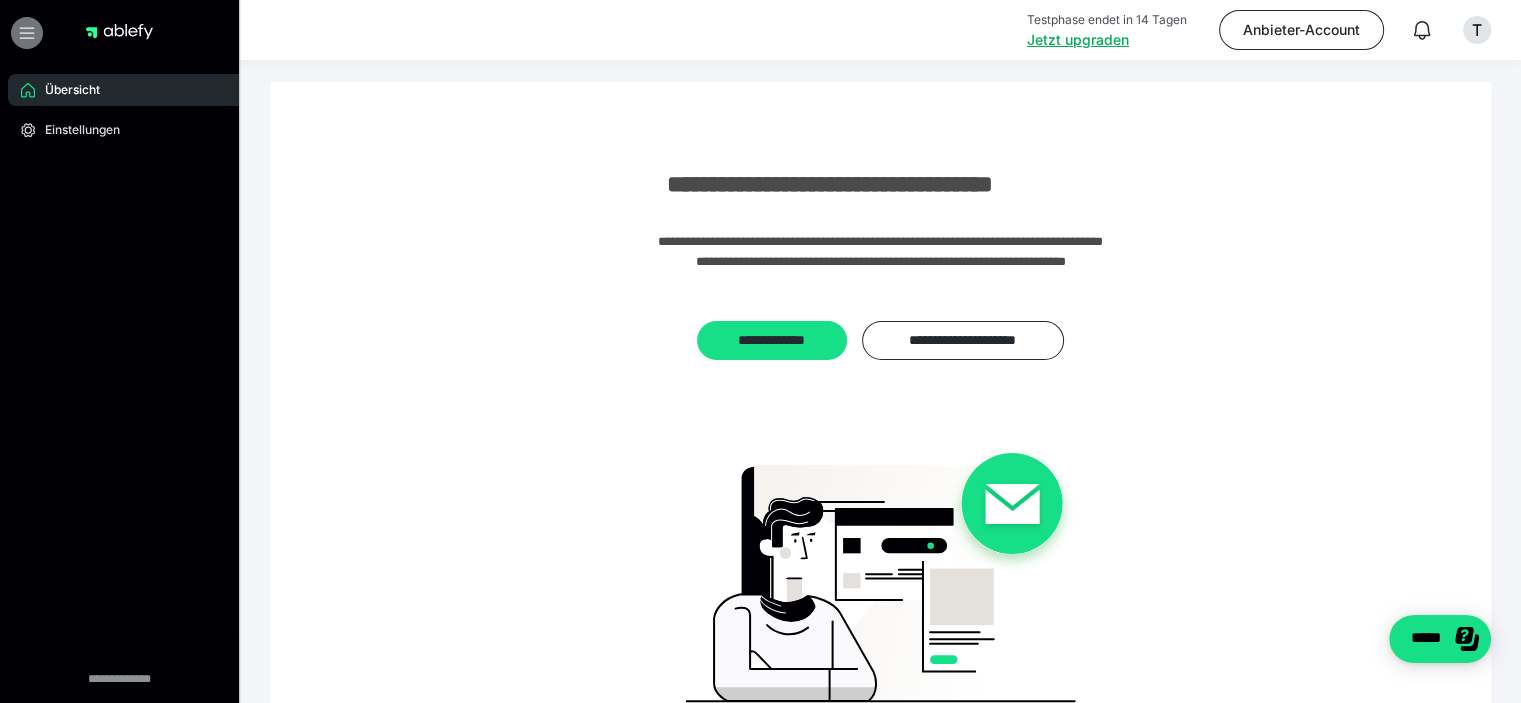 click at bounding box center [27, 33] 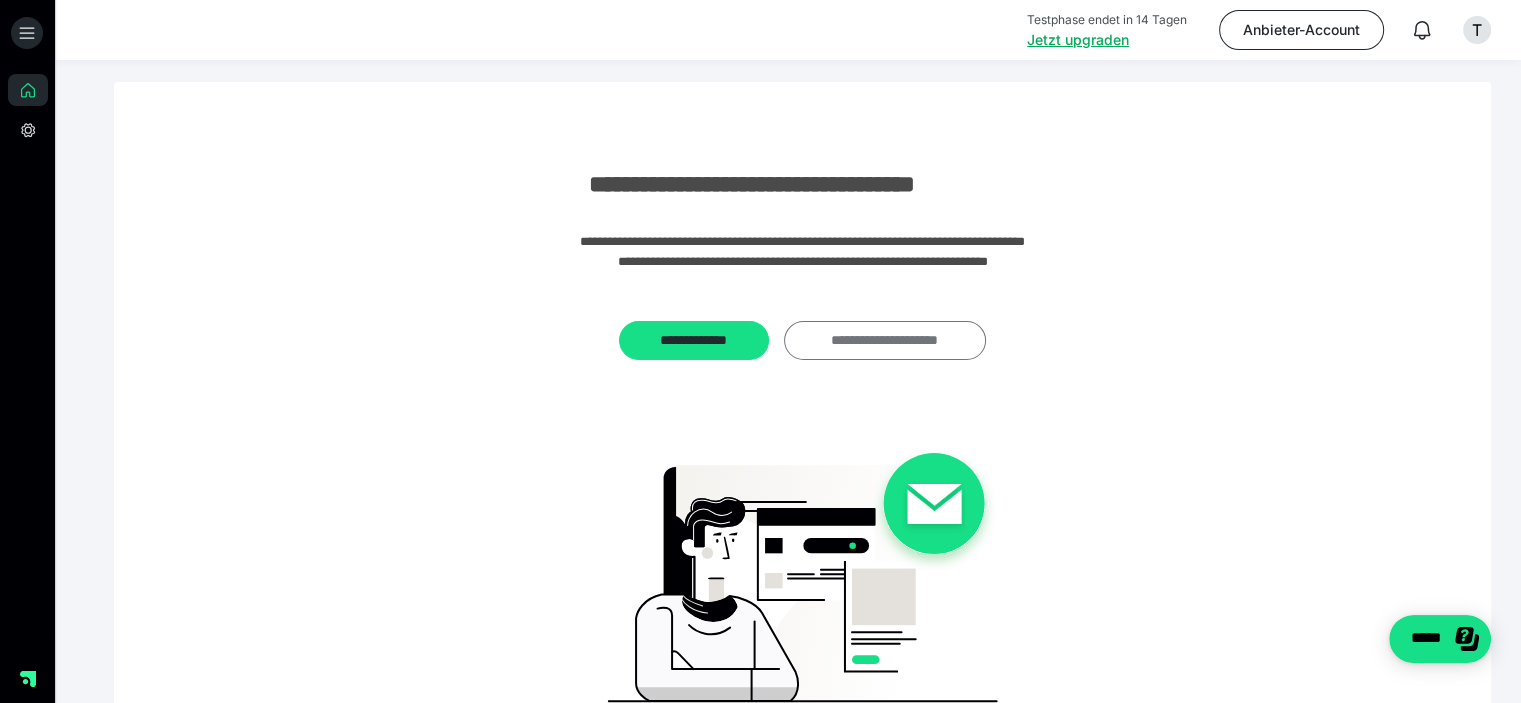 click on "**********" at bounding box center (885, 341) 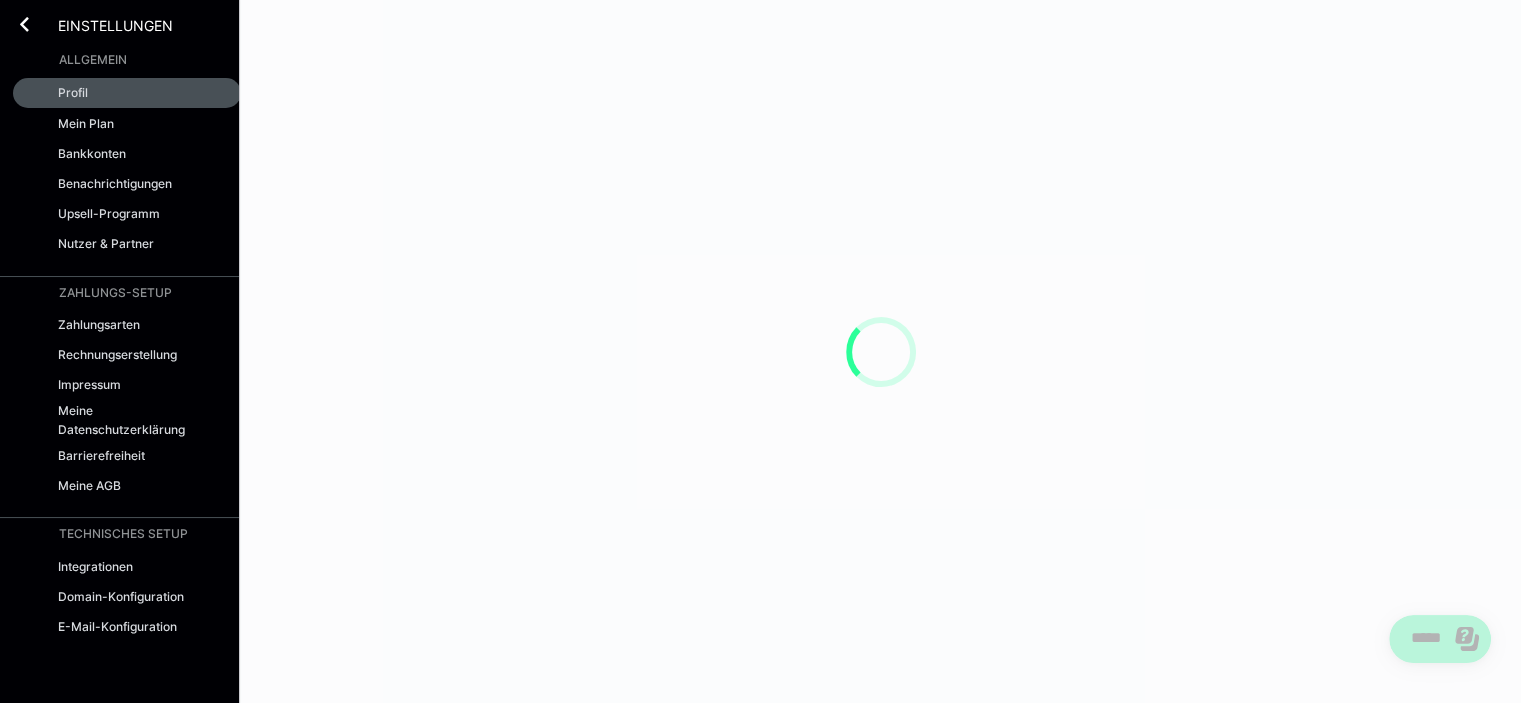 scroll, scrollTop: 0, scrollLeft: 0, axis: both 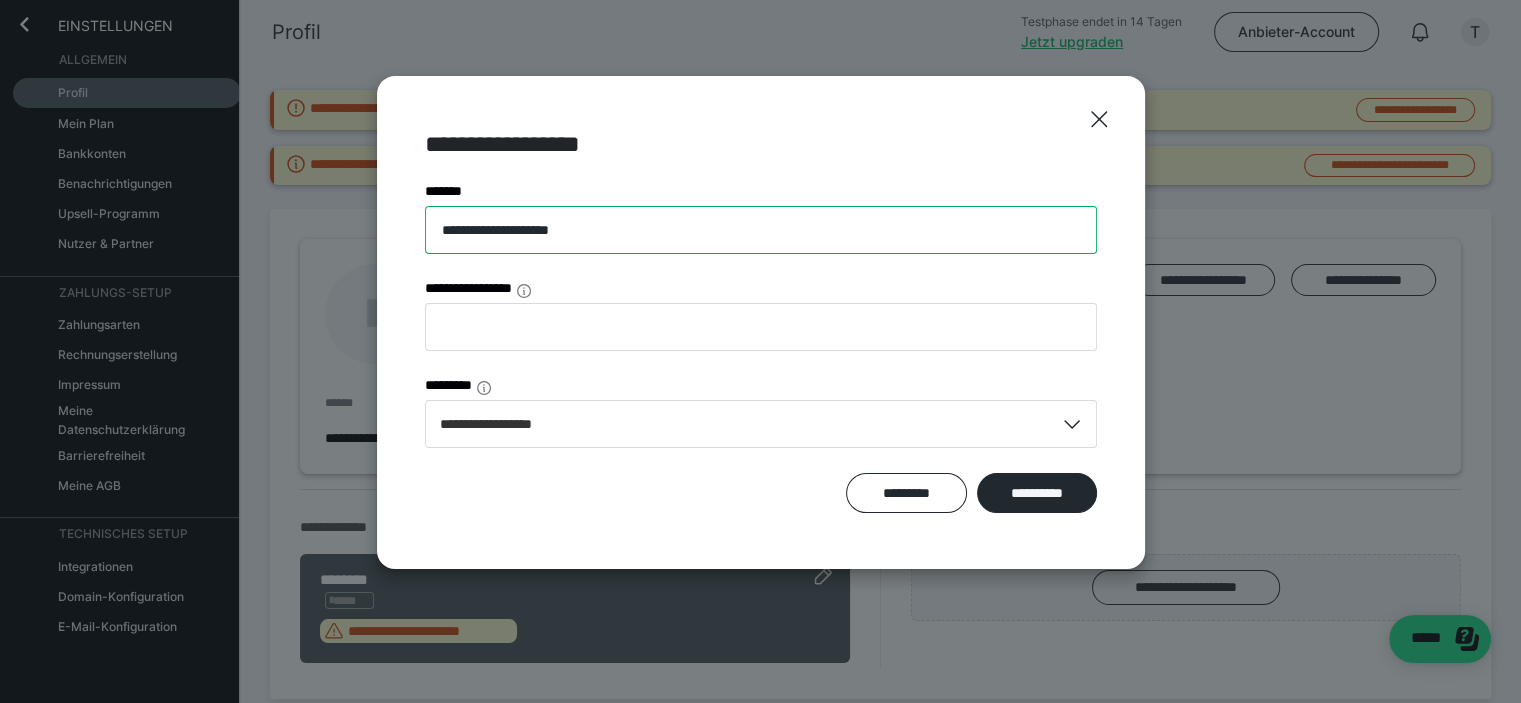 click on "**********" at bounding box center (761, 230) 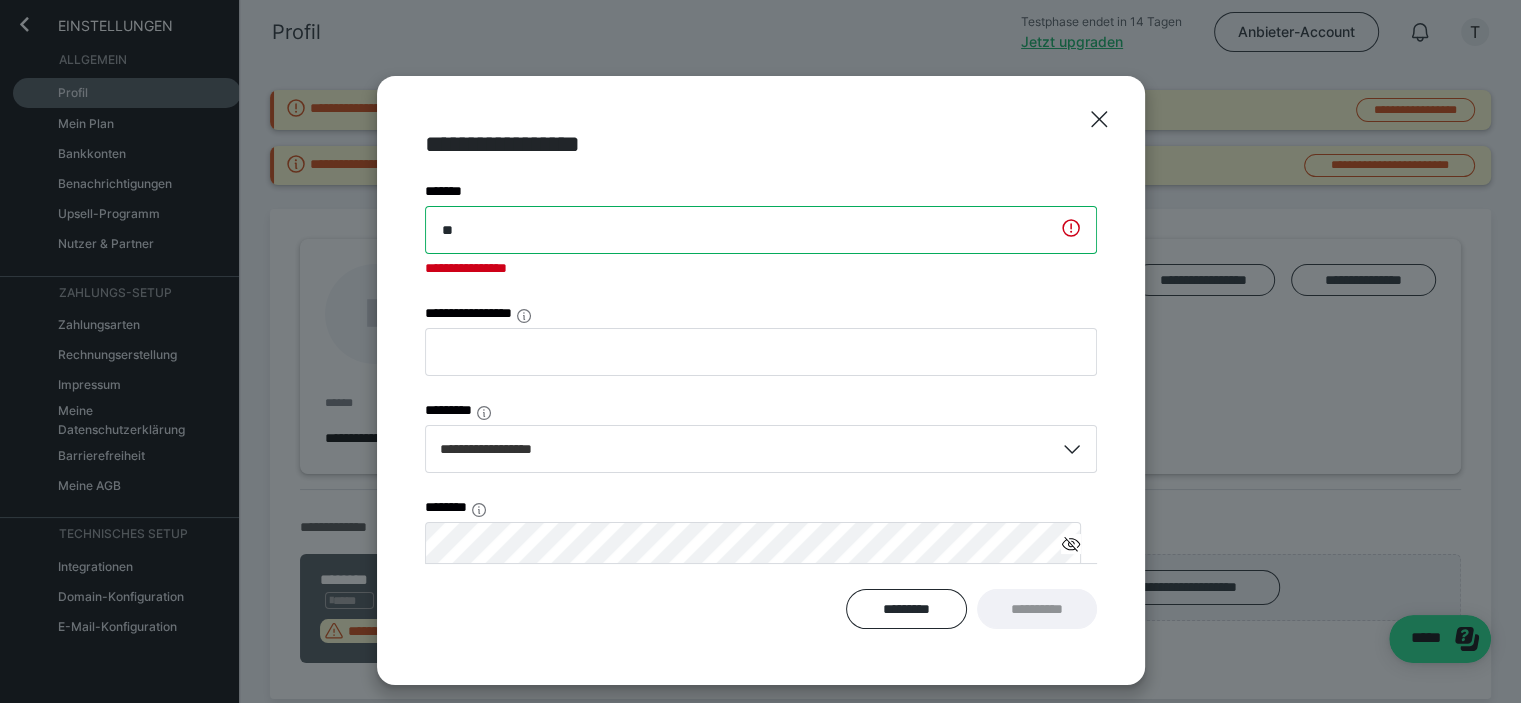 type on "*" 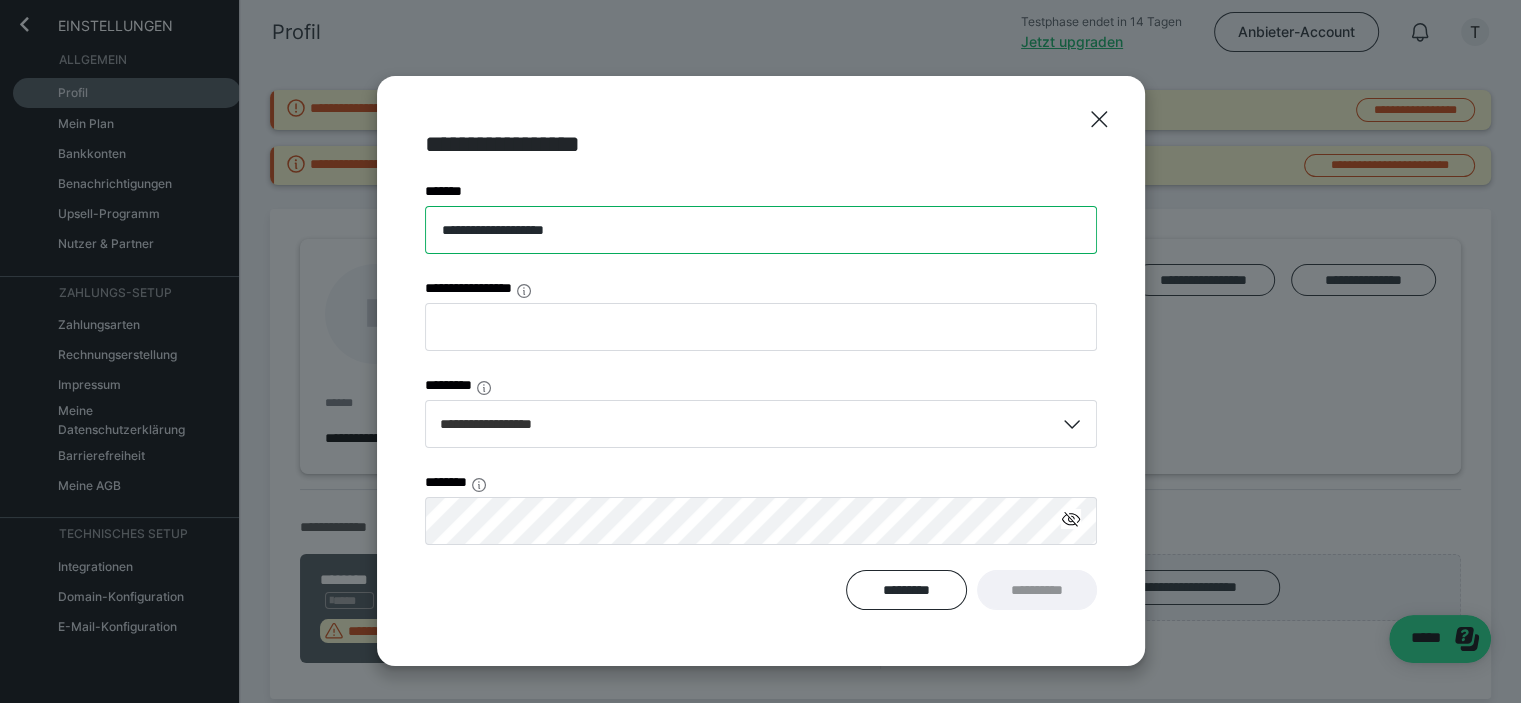 type on "**********" 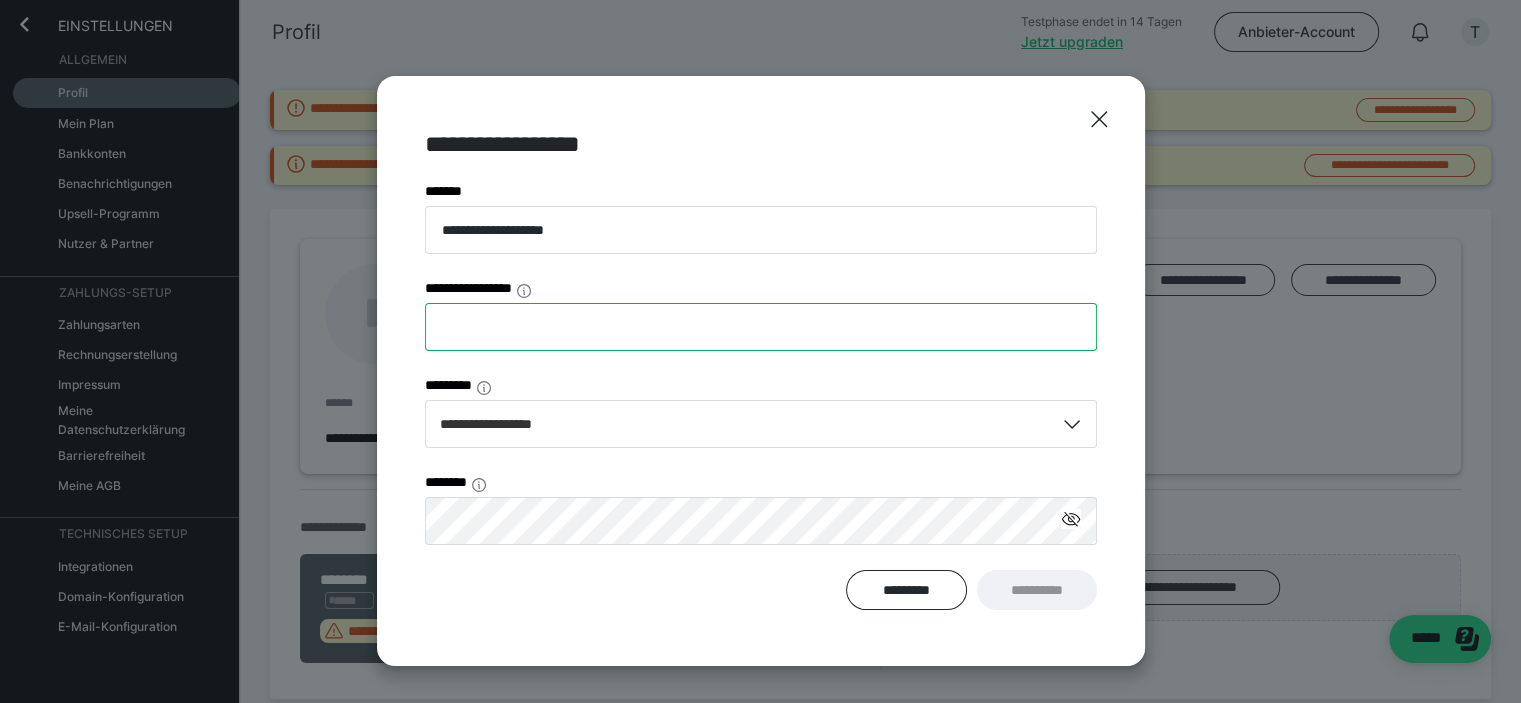 click on "**********" at bounding box center (761, 327) 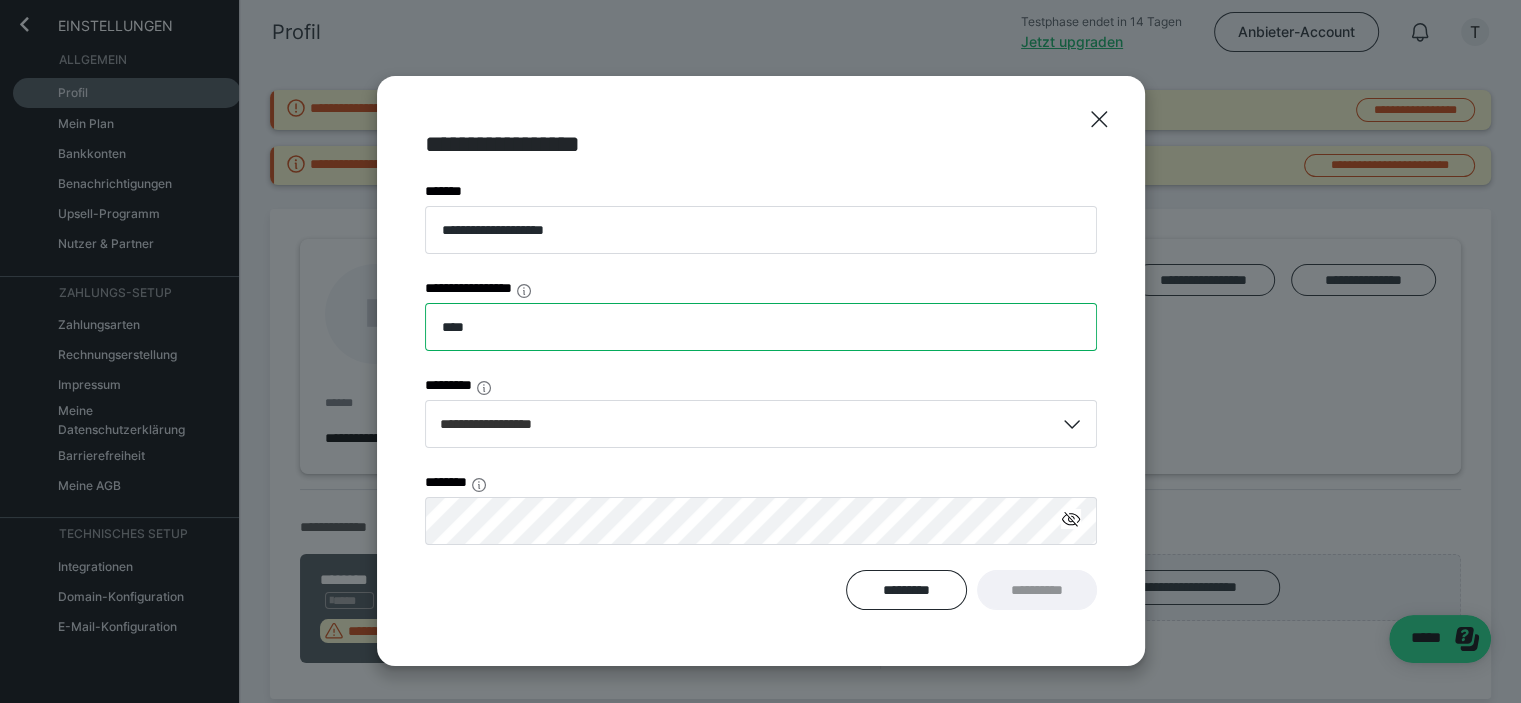 type on "****" 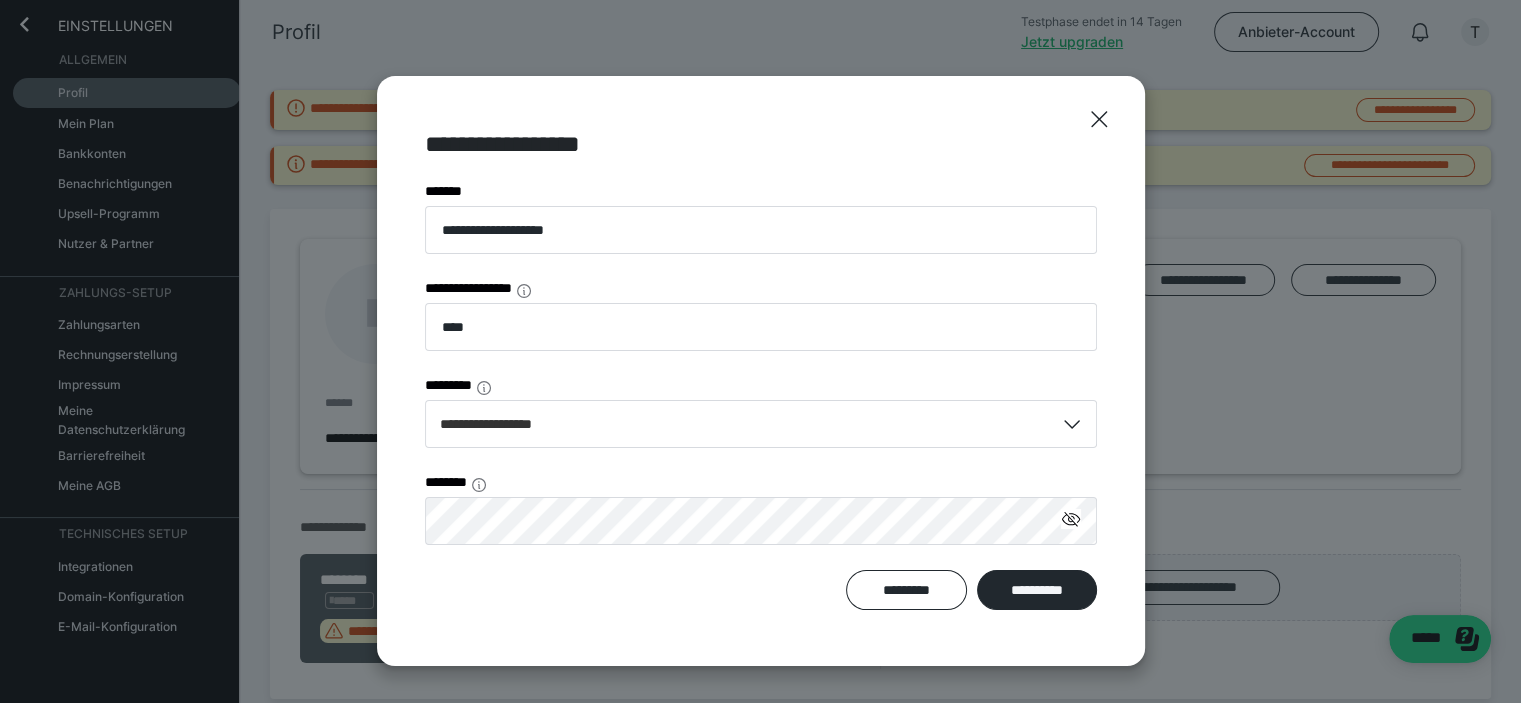 click 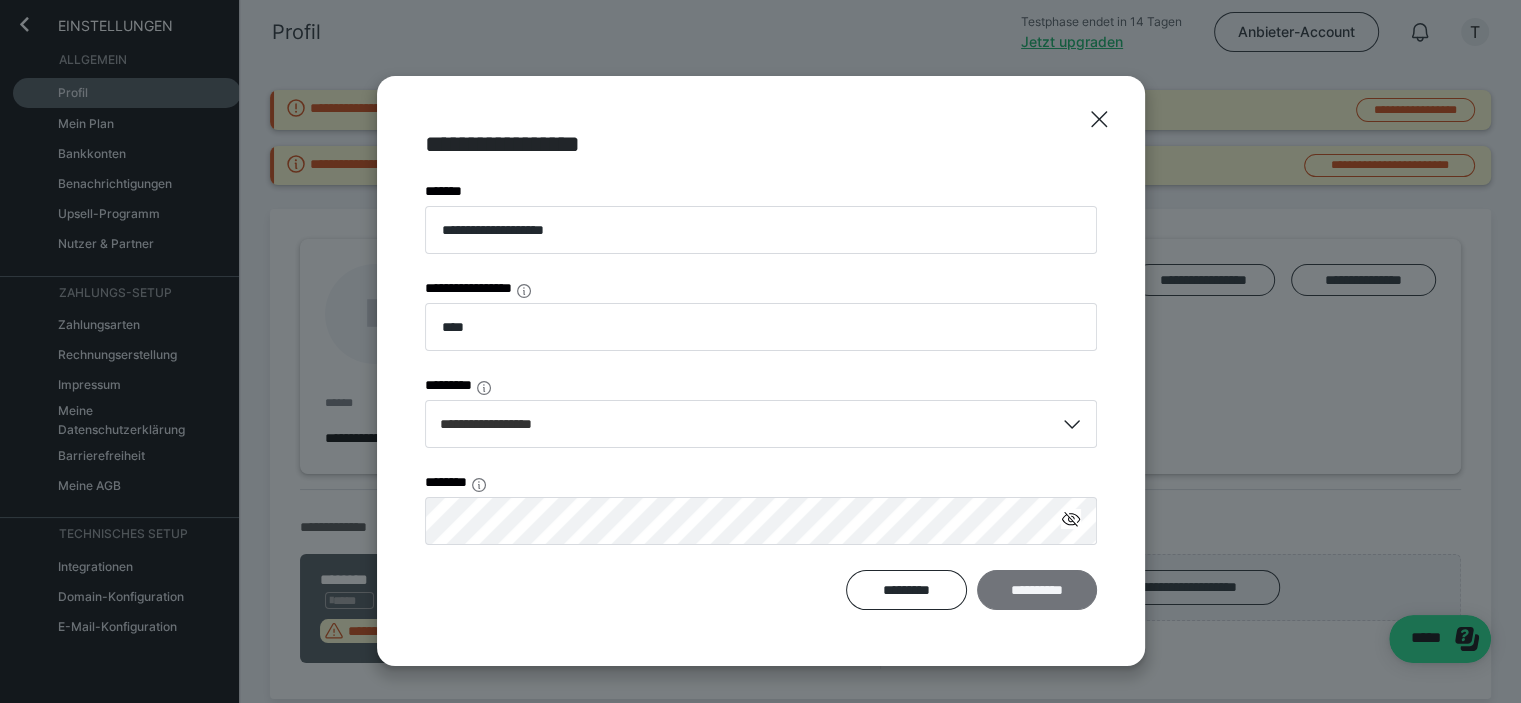click on "**********" at bounding box center (1037, 590) 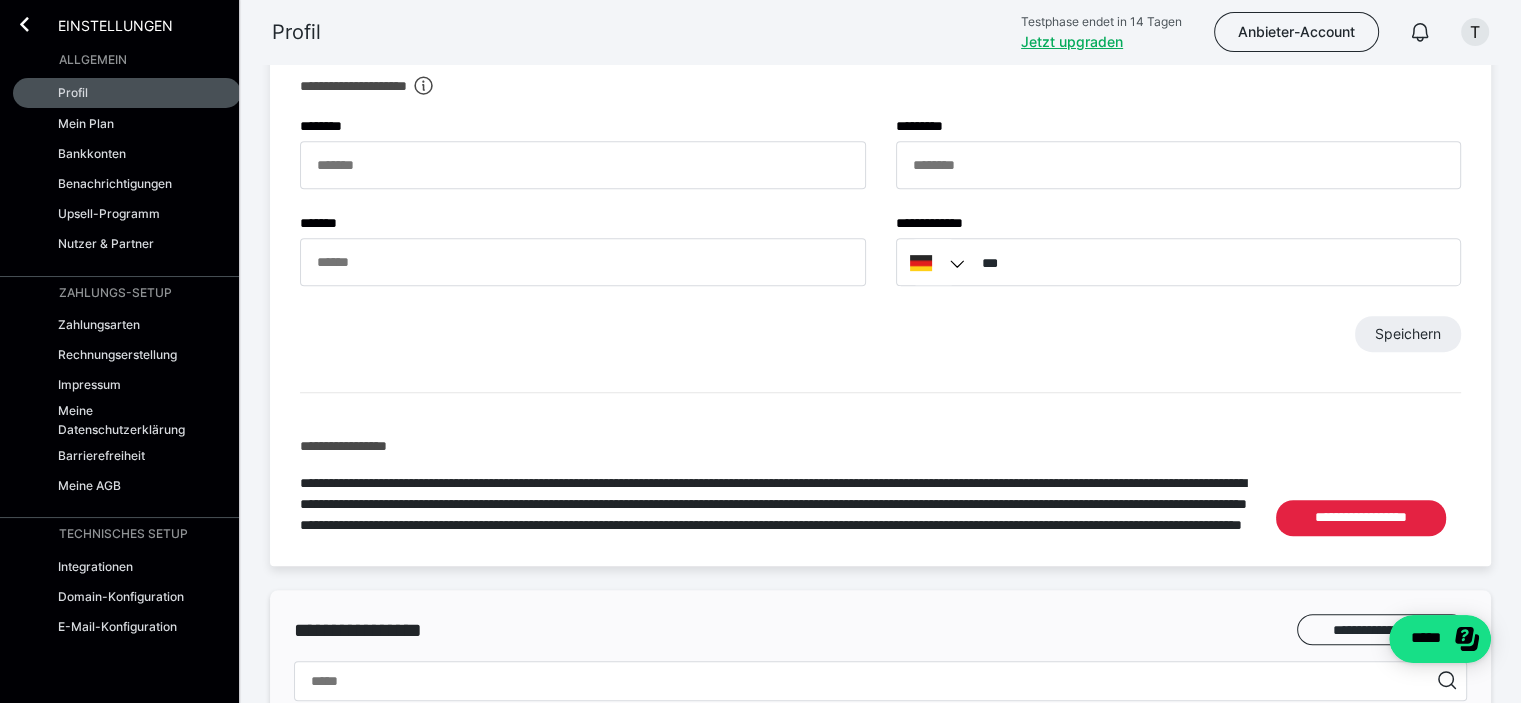 scroll, scrollTop: 886, scrollLeft: 0, axis: vertical 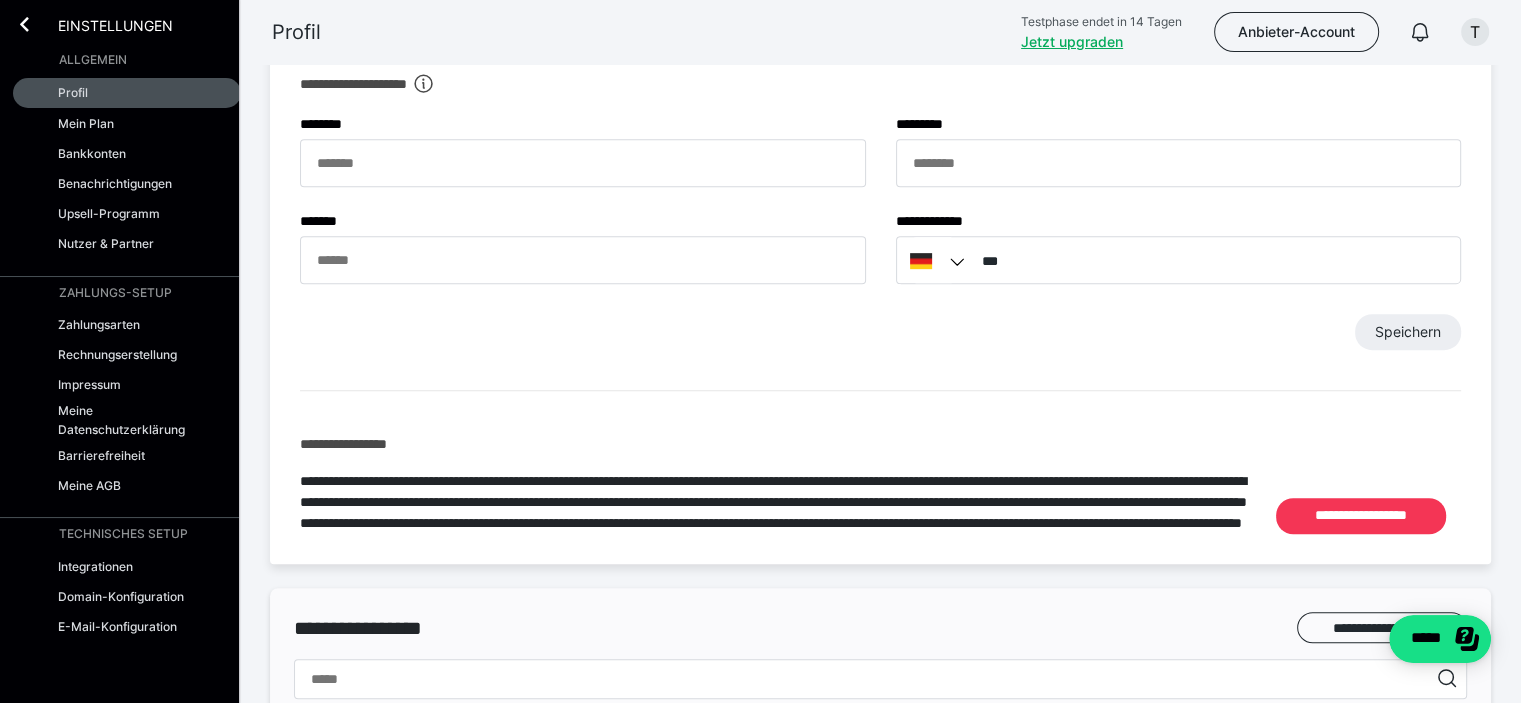 click on "**********" at bounding box center (1361, 516) 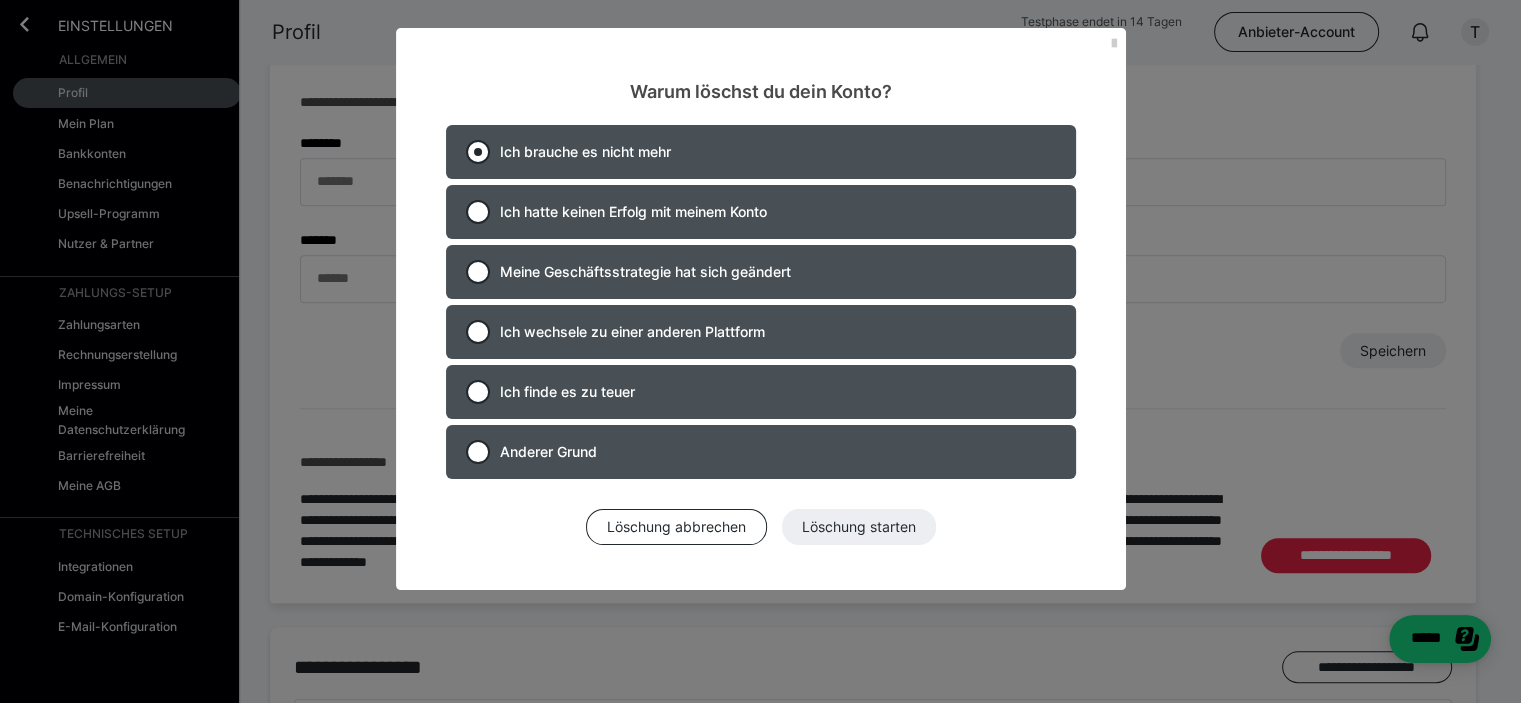 click on "Ich brauche es nicht mehr" at bounding box center (585, 151) 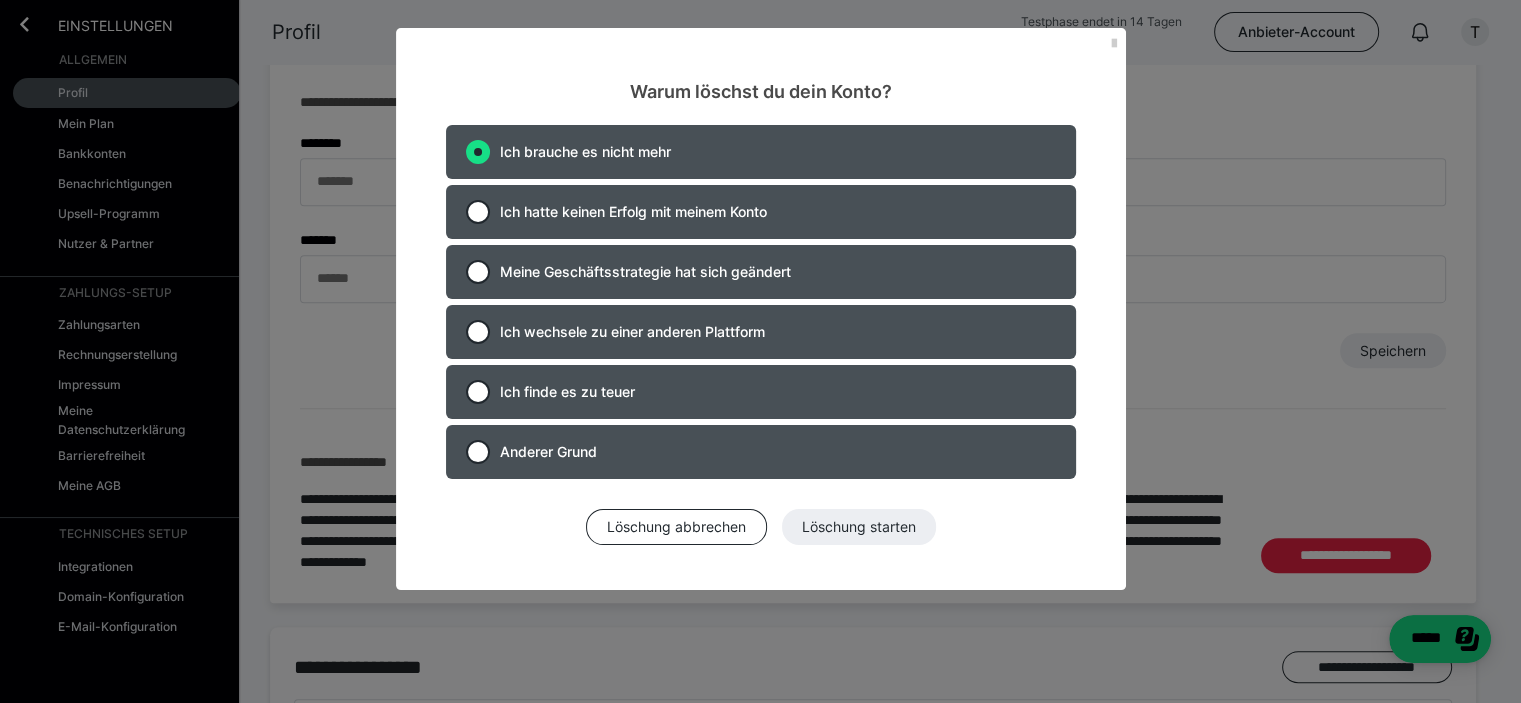 radio on "true" 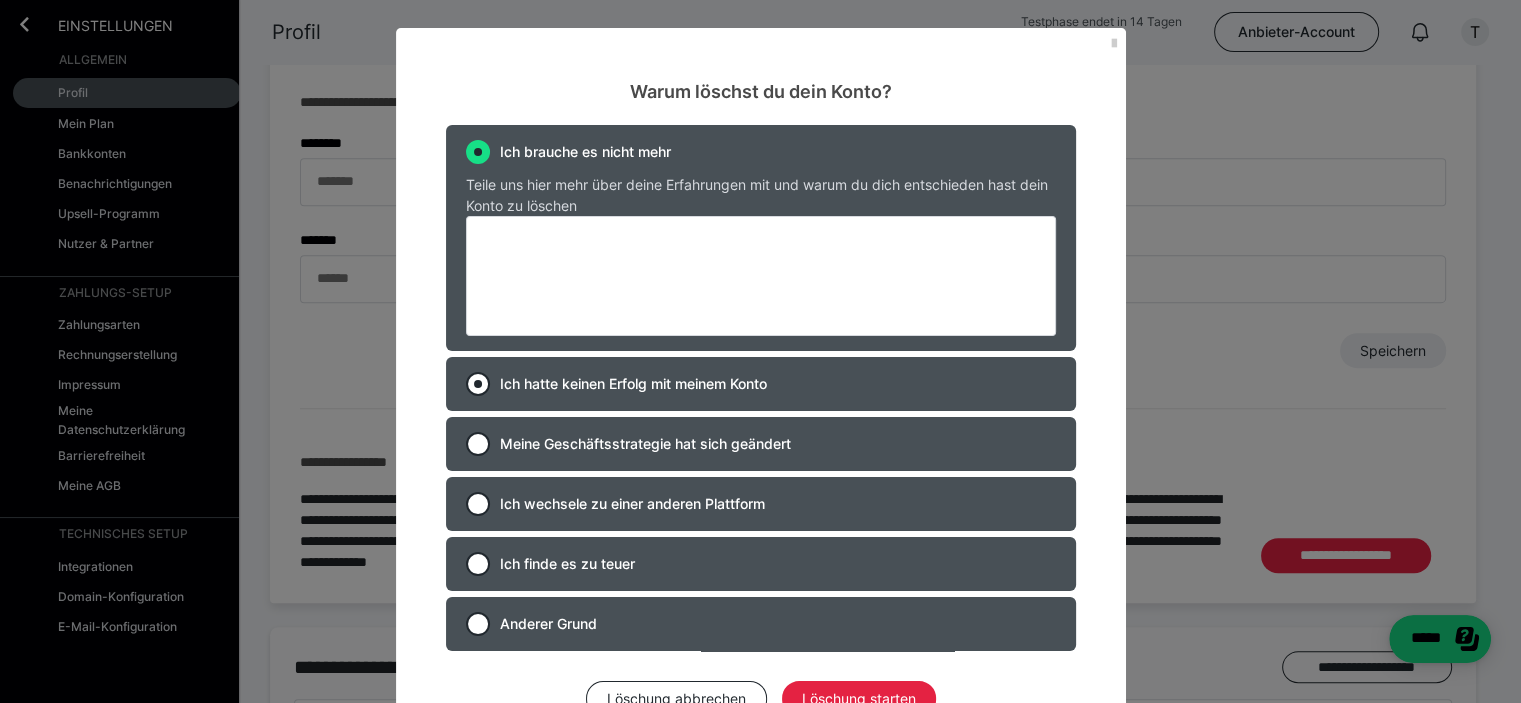 click on "Ich hatte keinen Erfolg mit meinem Konto" at bounding box center (633, 383) 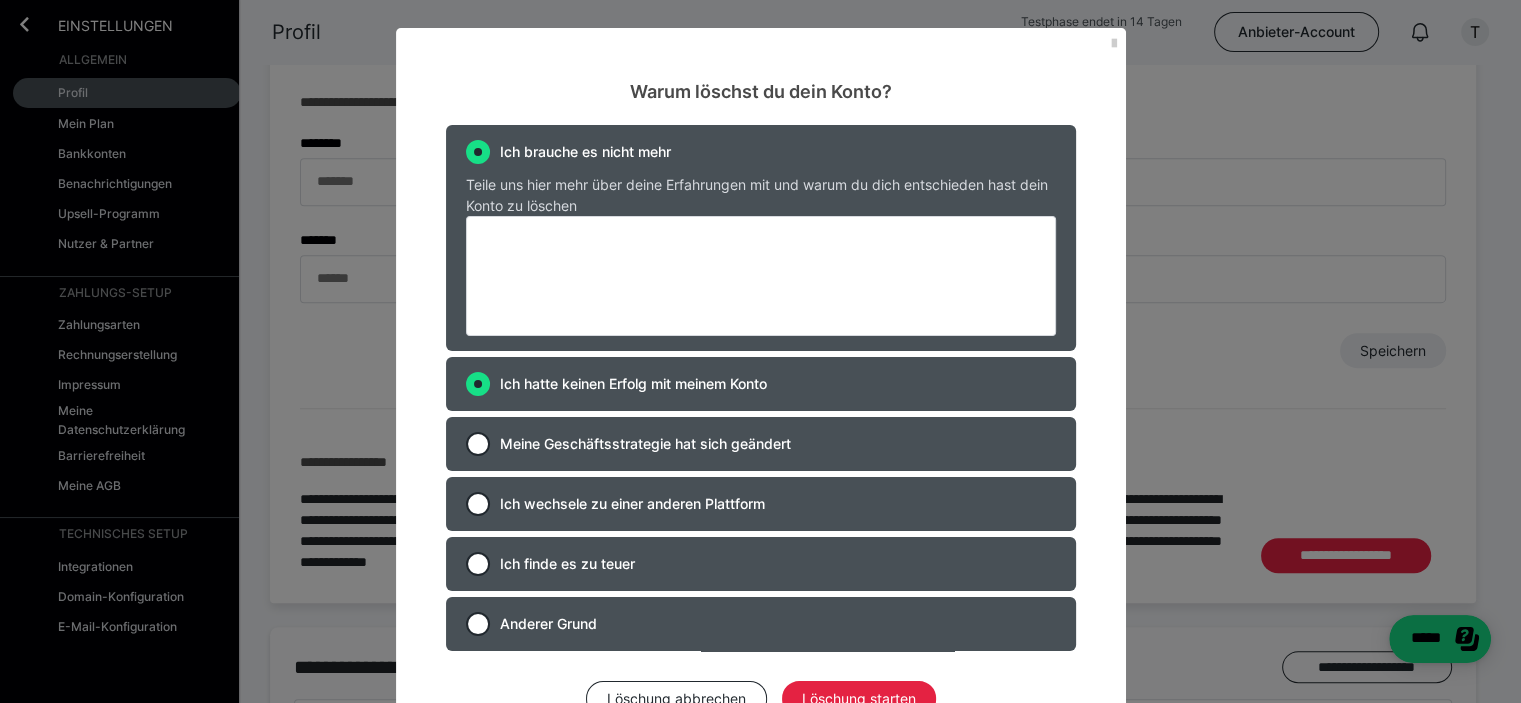 radio on "true" 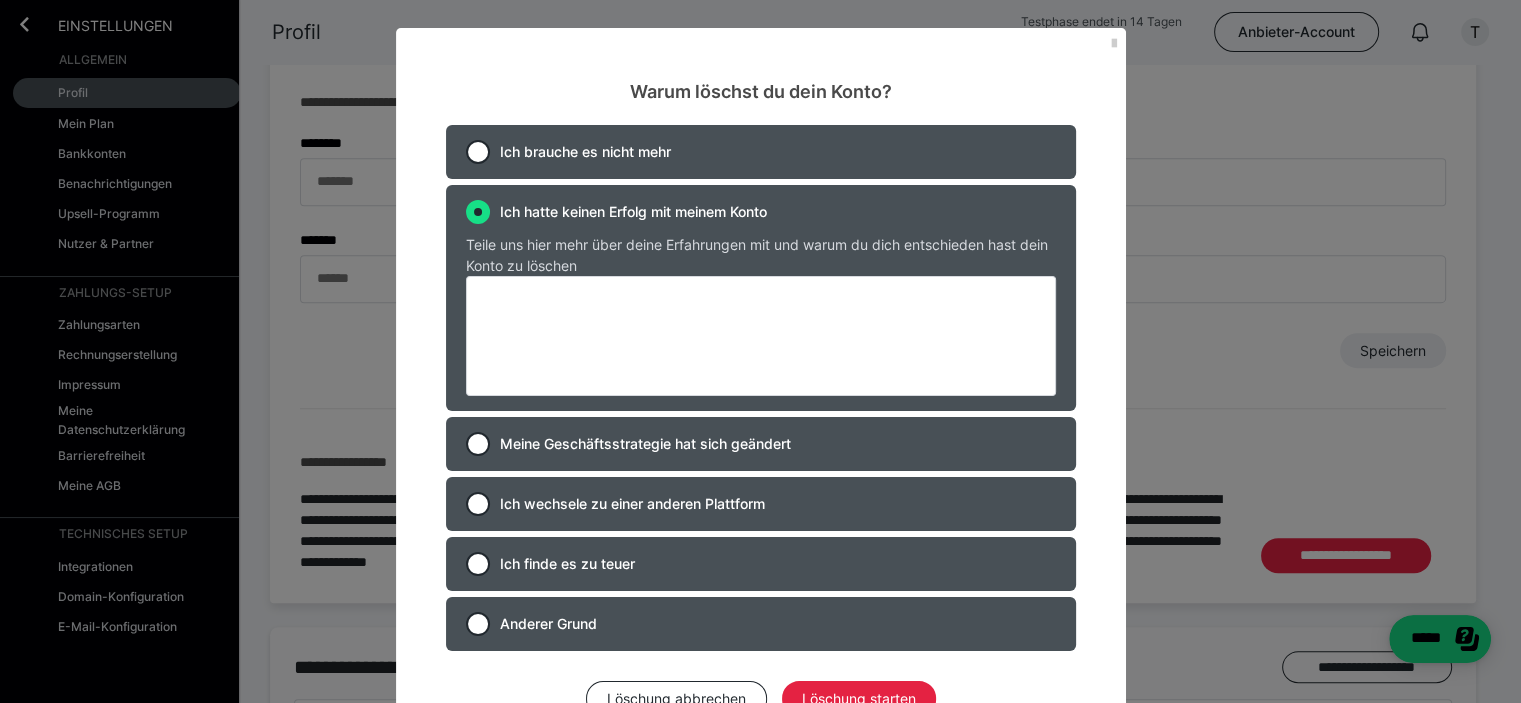click on "Meine Geschäftsstrategie hat sich geändert" at bounding box center [761, 444] 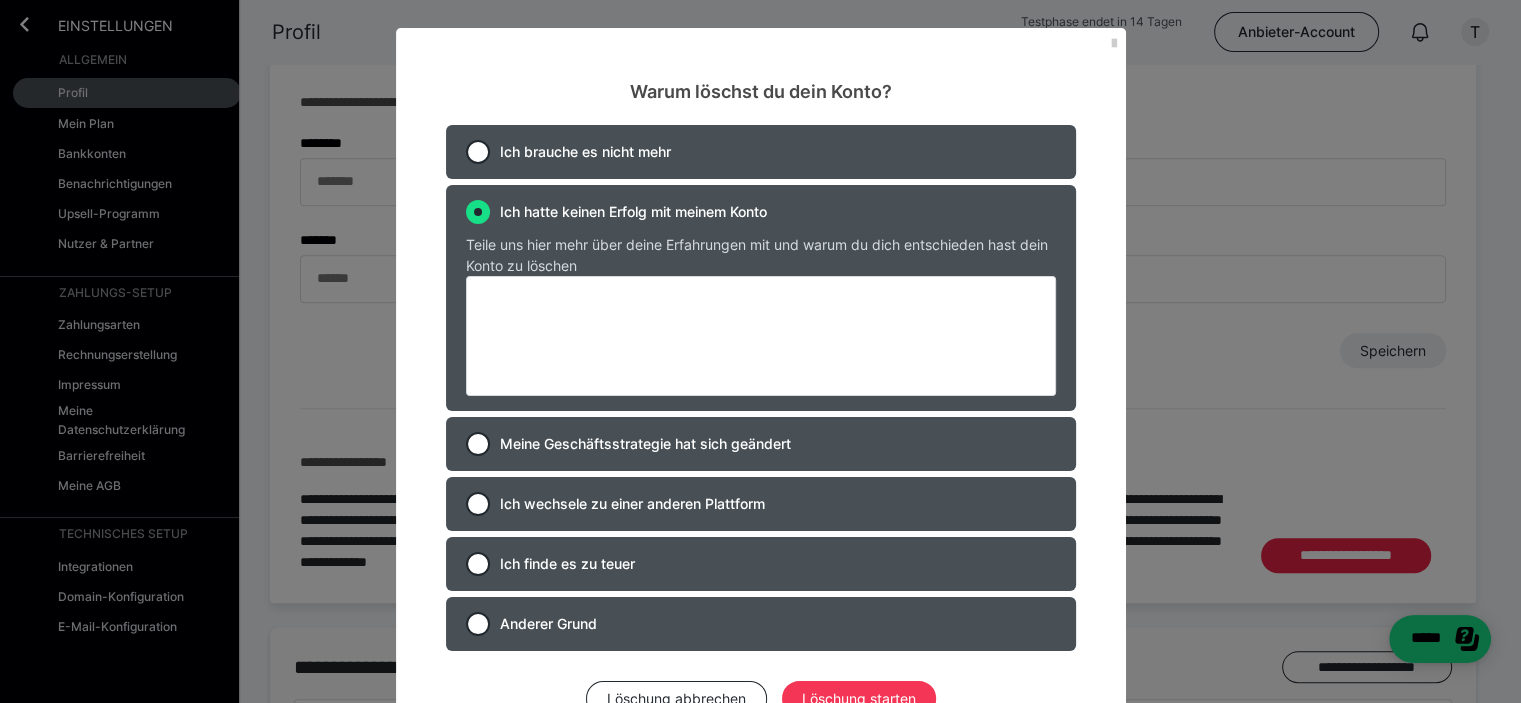 click on "Löschung starten" at bounding box center [859, 699] 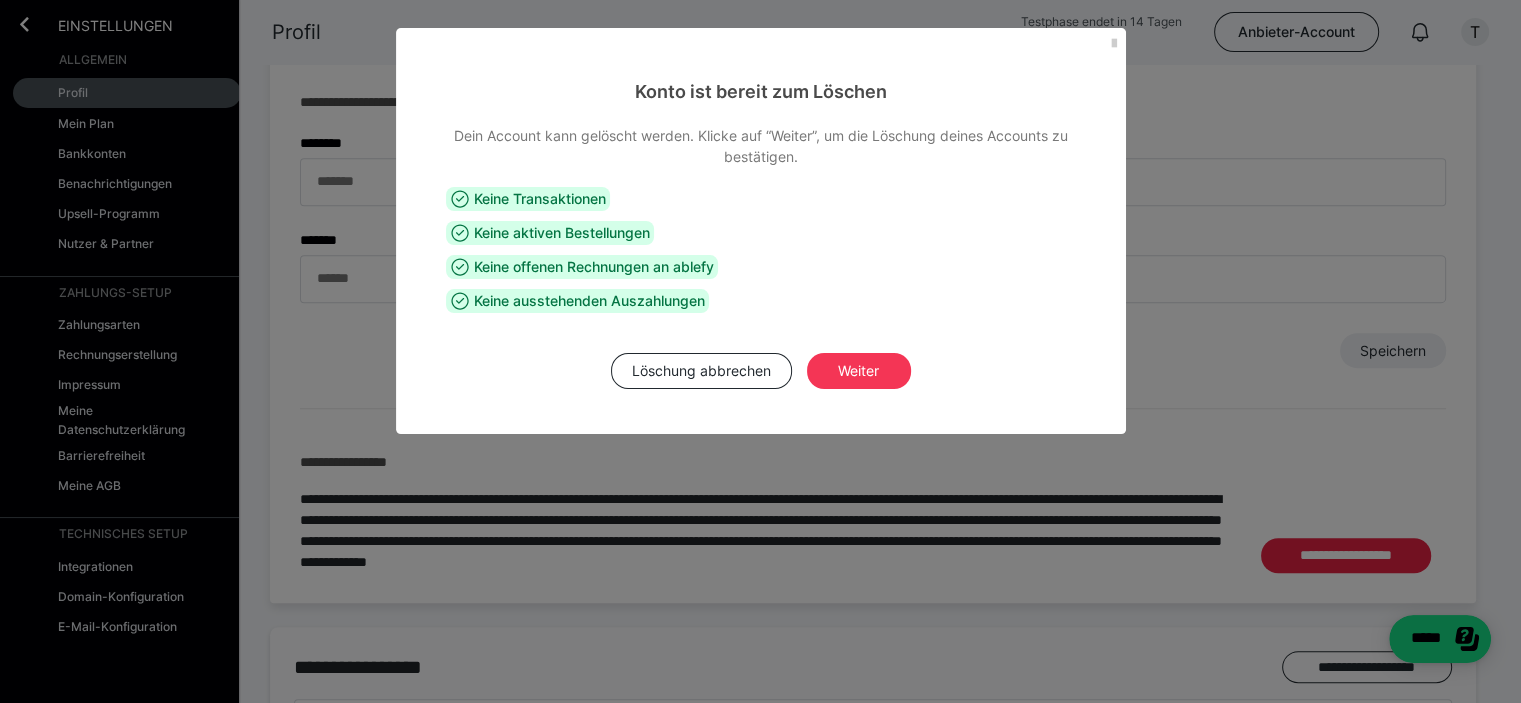 click on "Weiter" at bounding box center (859, 371) 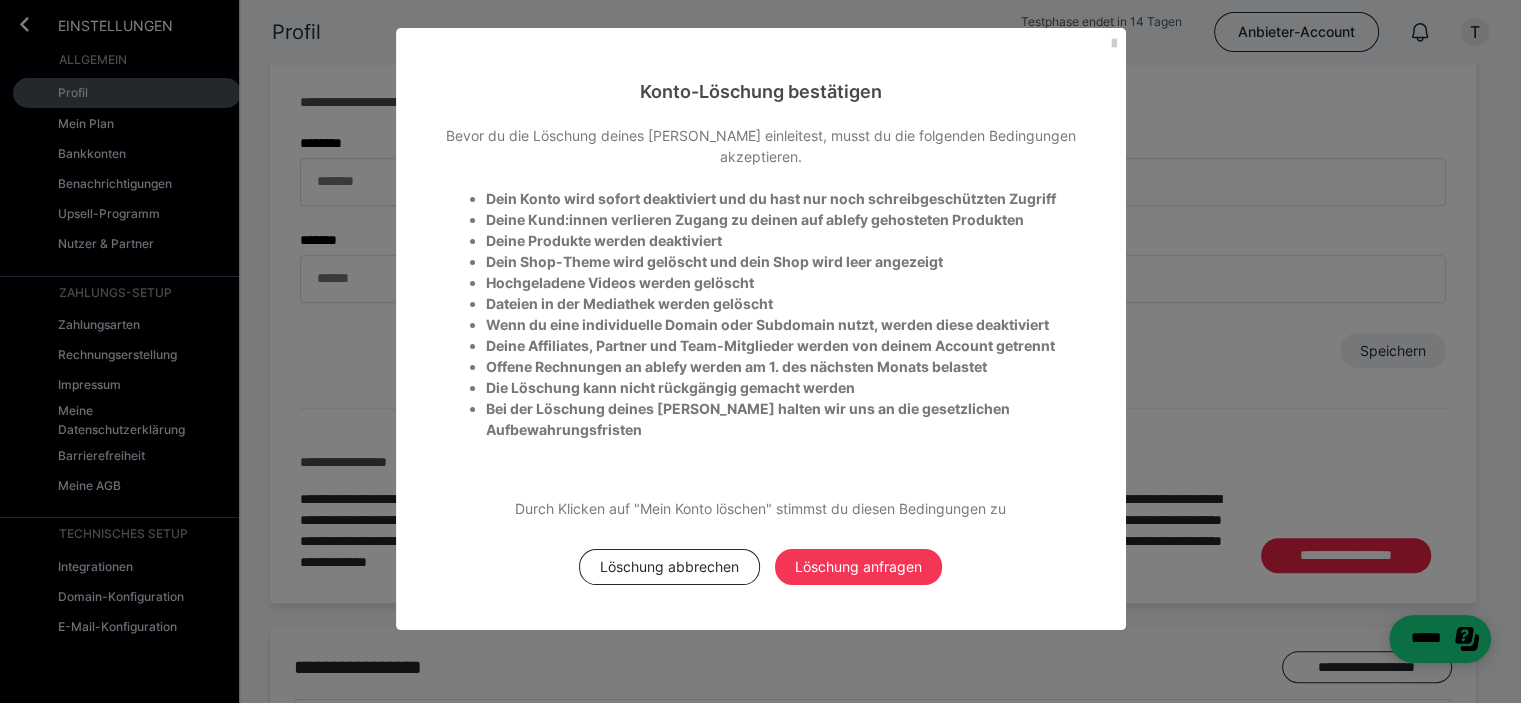 click on "Löschung anfragen" at bounding box center (858, 567) 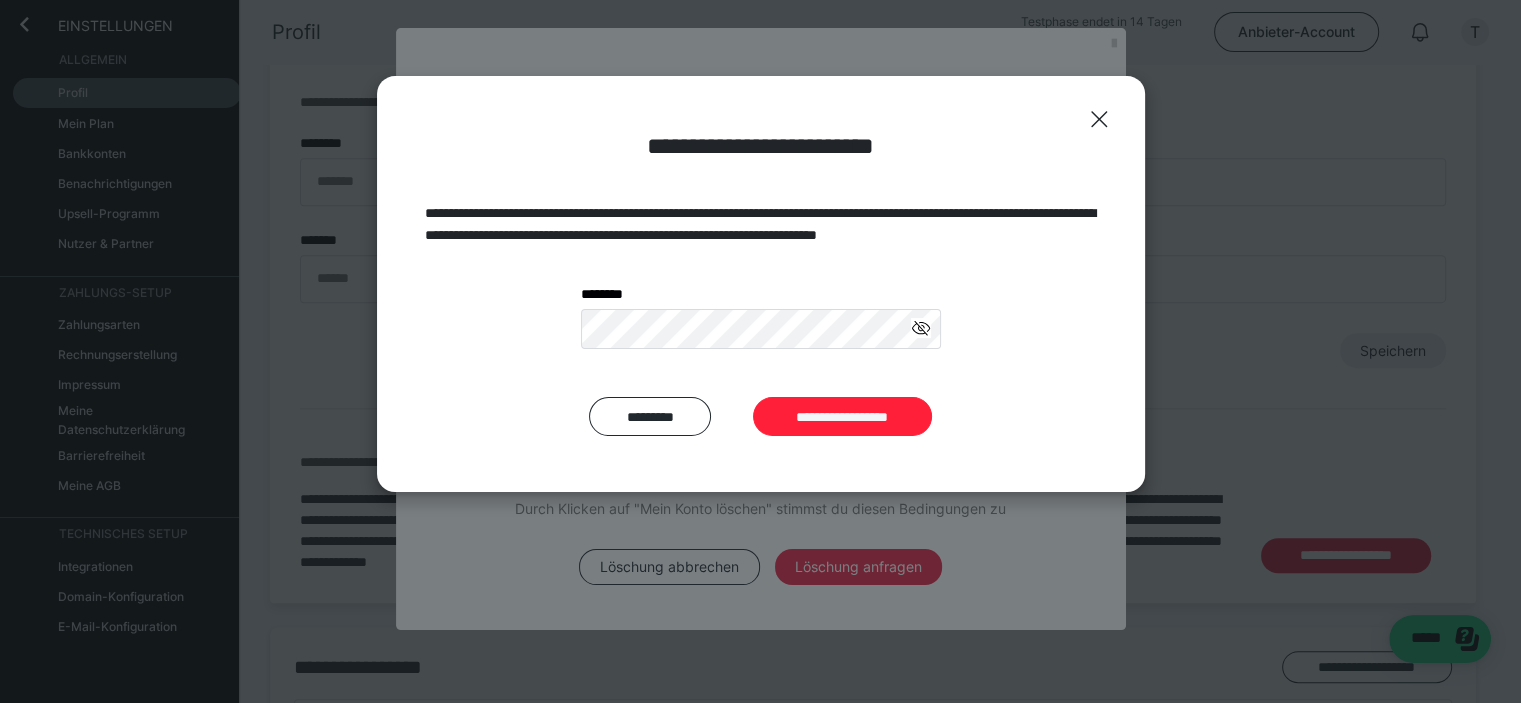 click on "**********" at bounding box center (842, 417) 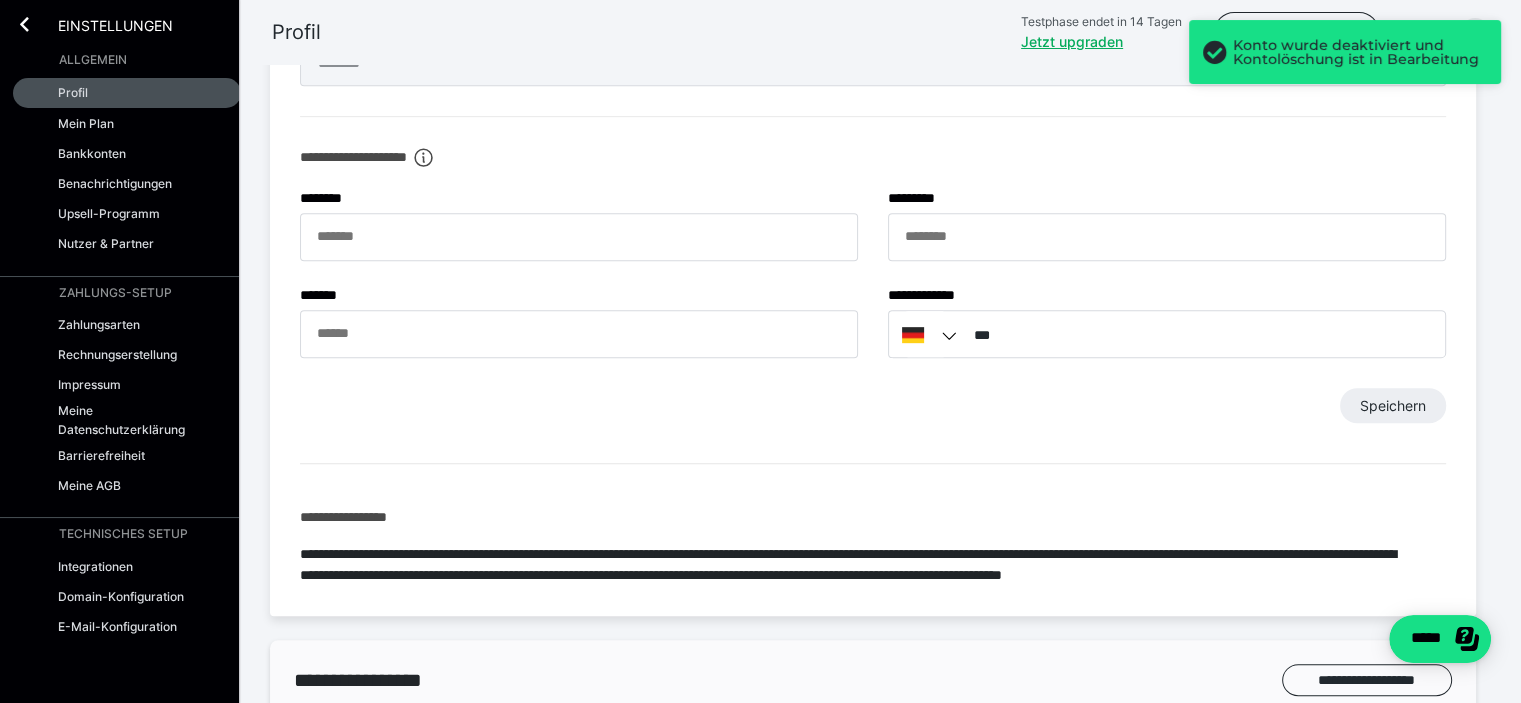 scroll, scrollTop: 940, scrollLeft: 0, axis: vertical 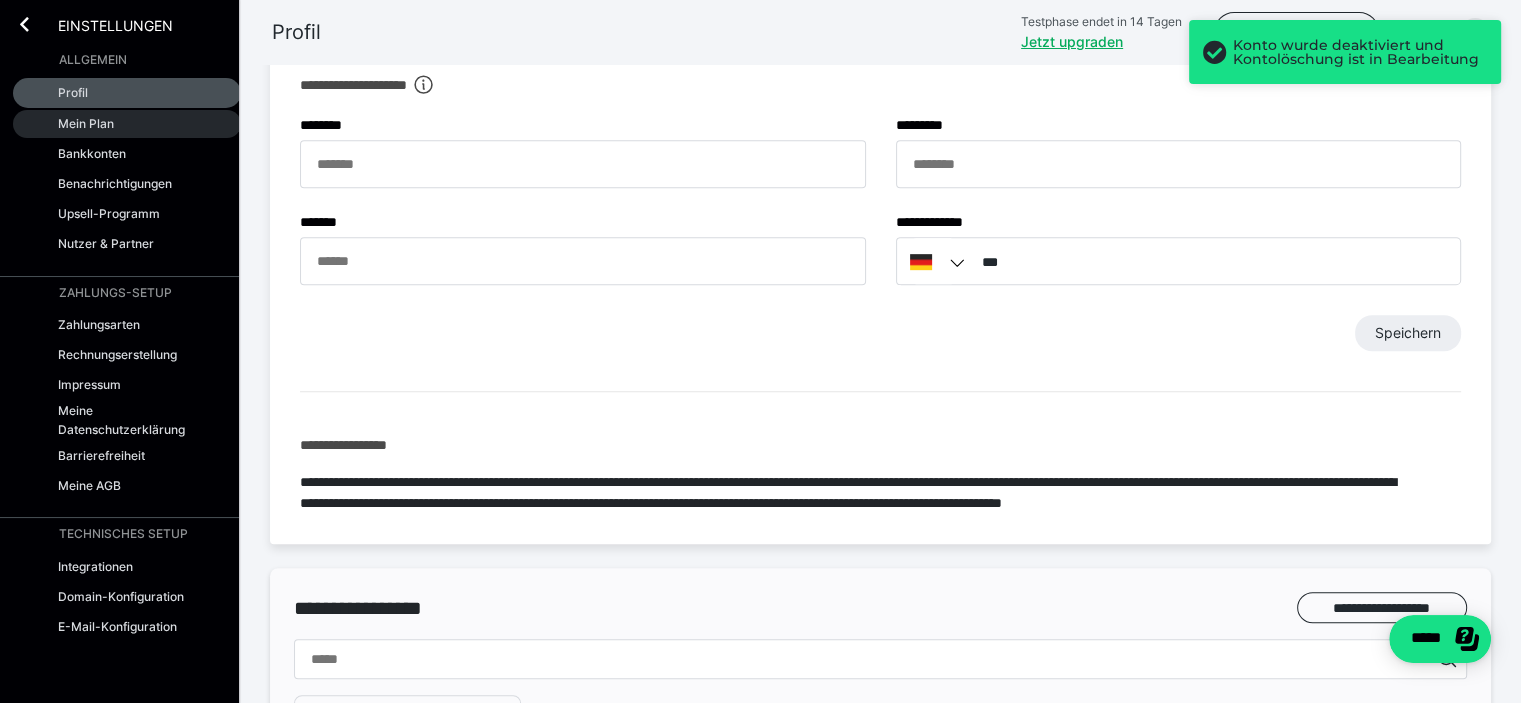 click on "Mein Plan" at bounding box center (86, 123) 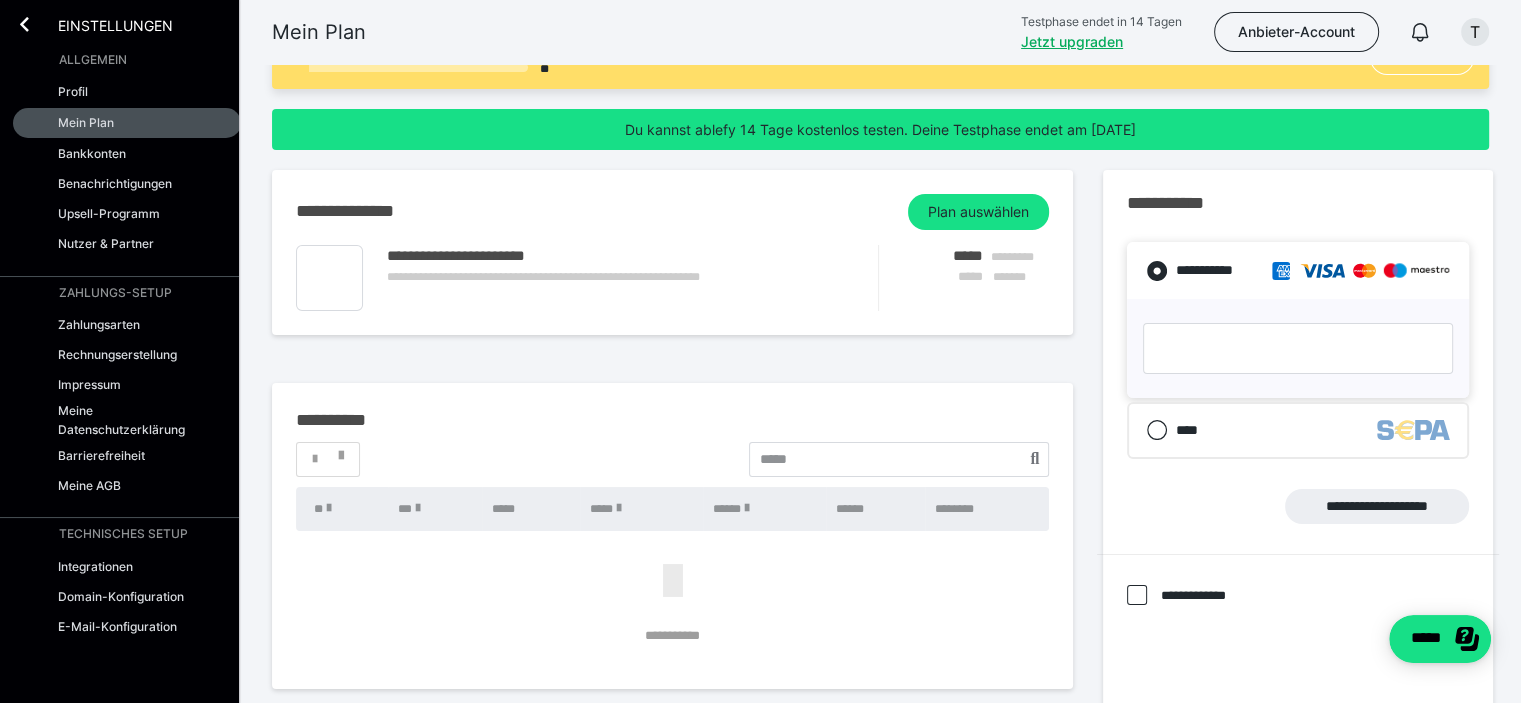 scroll, scrollTop: 0, scrollLeft: 0, axis: both 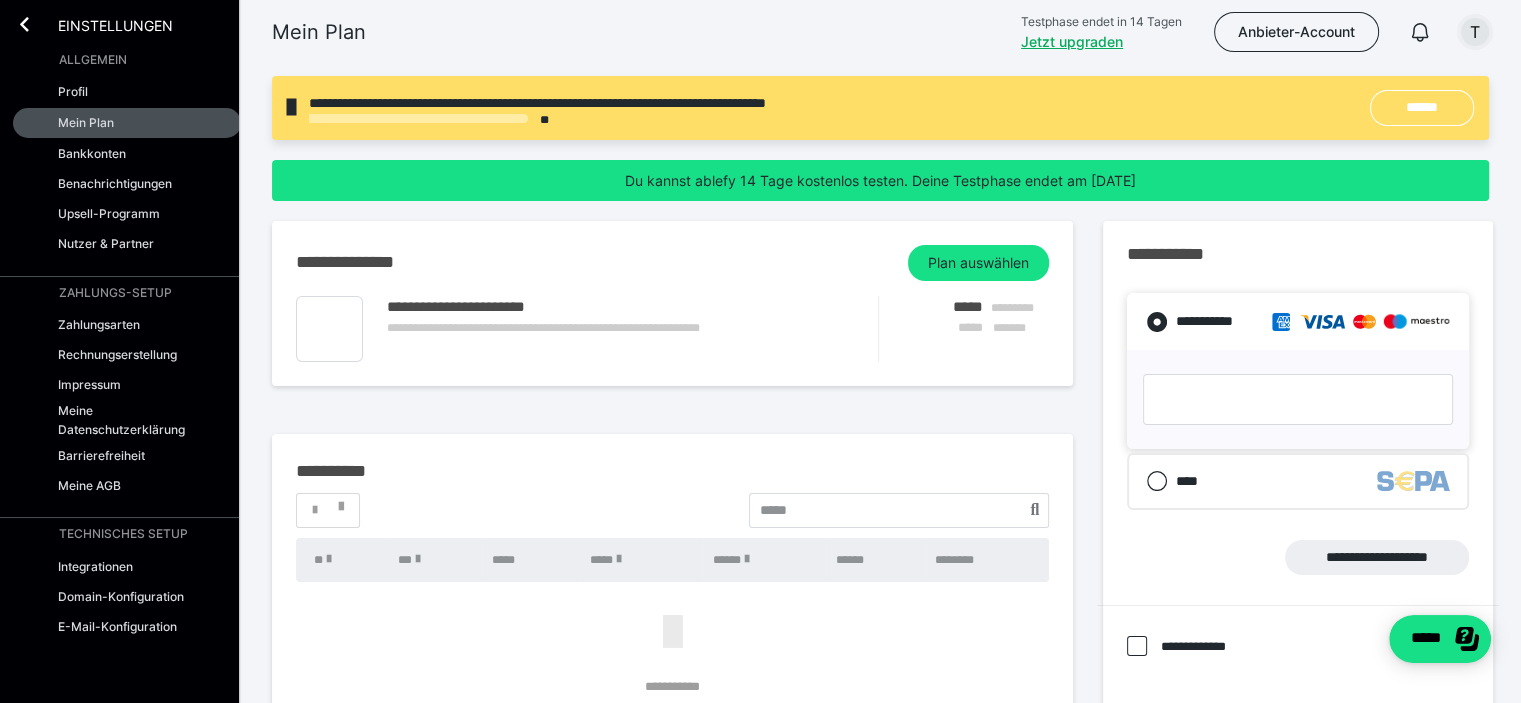 click on "T" at bounding box center (1475, 32) 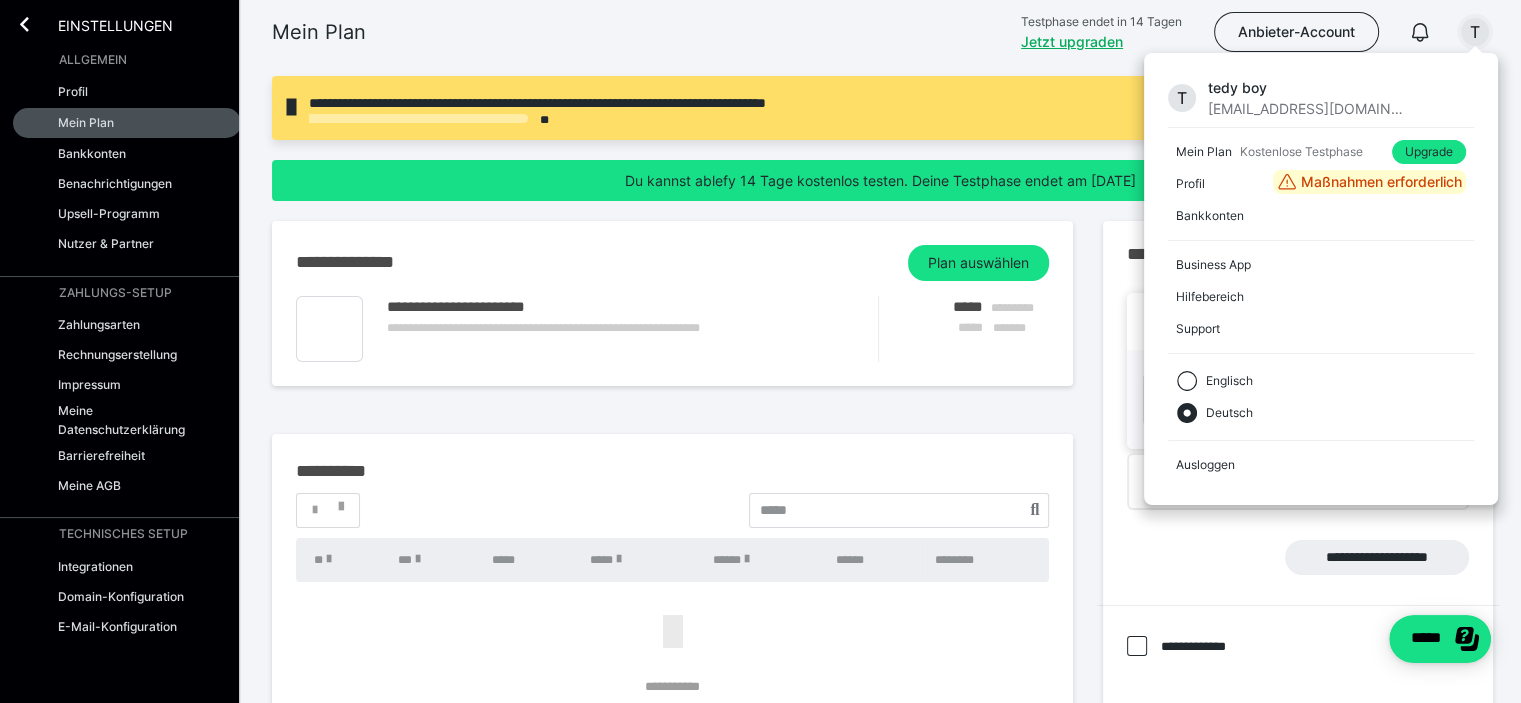 click on "**********" at bounding box center (672, 303) 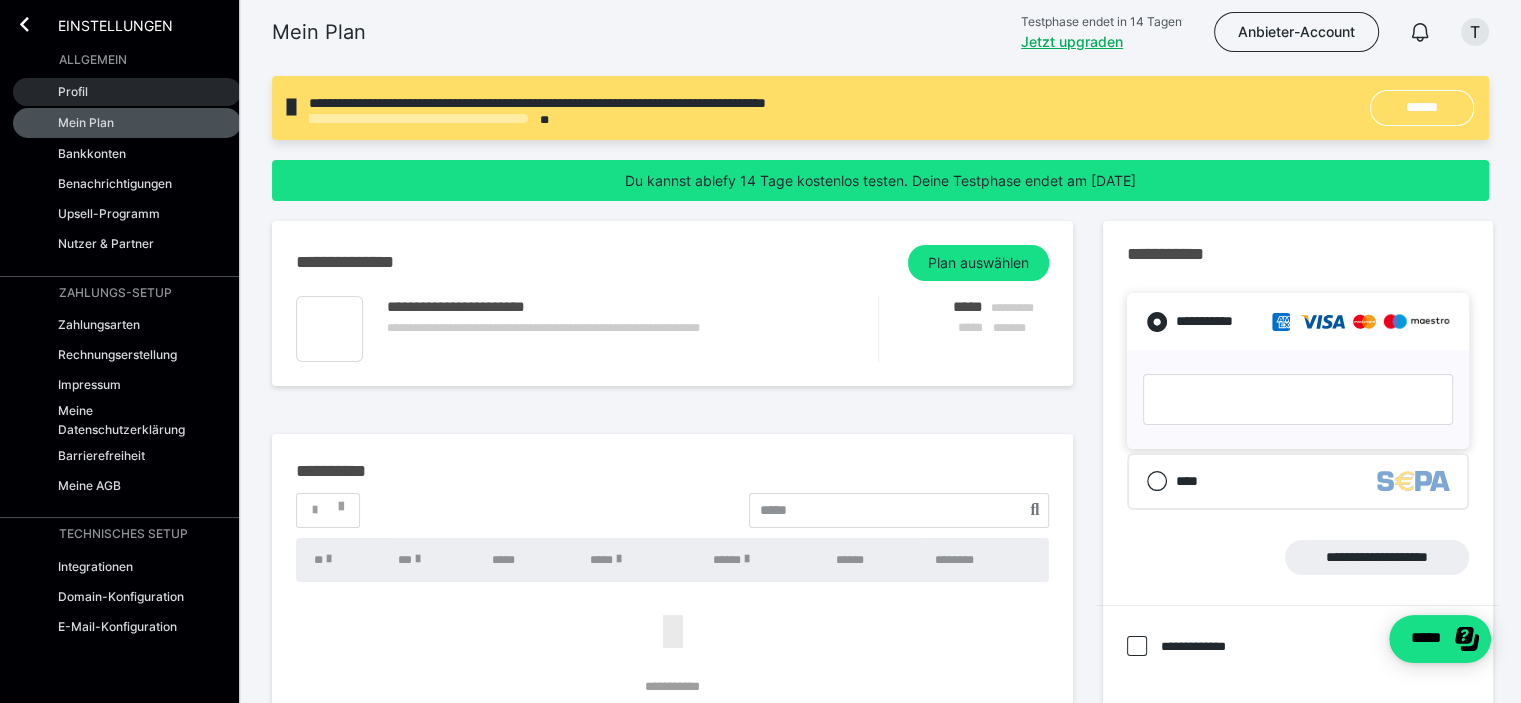 click on "Profil" at bounding box center (73, 91) 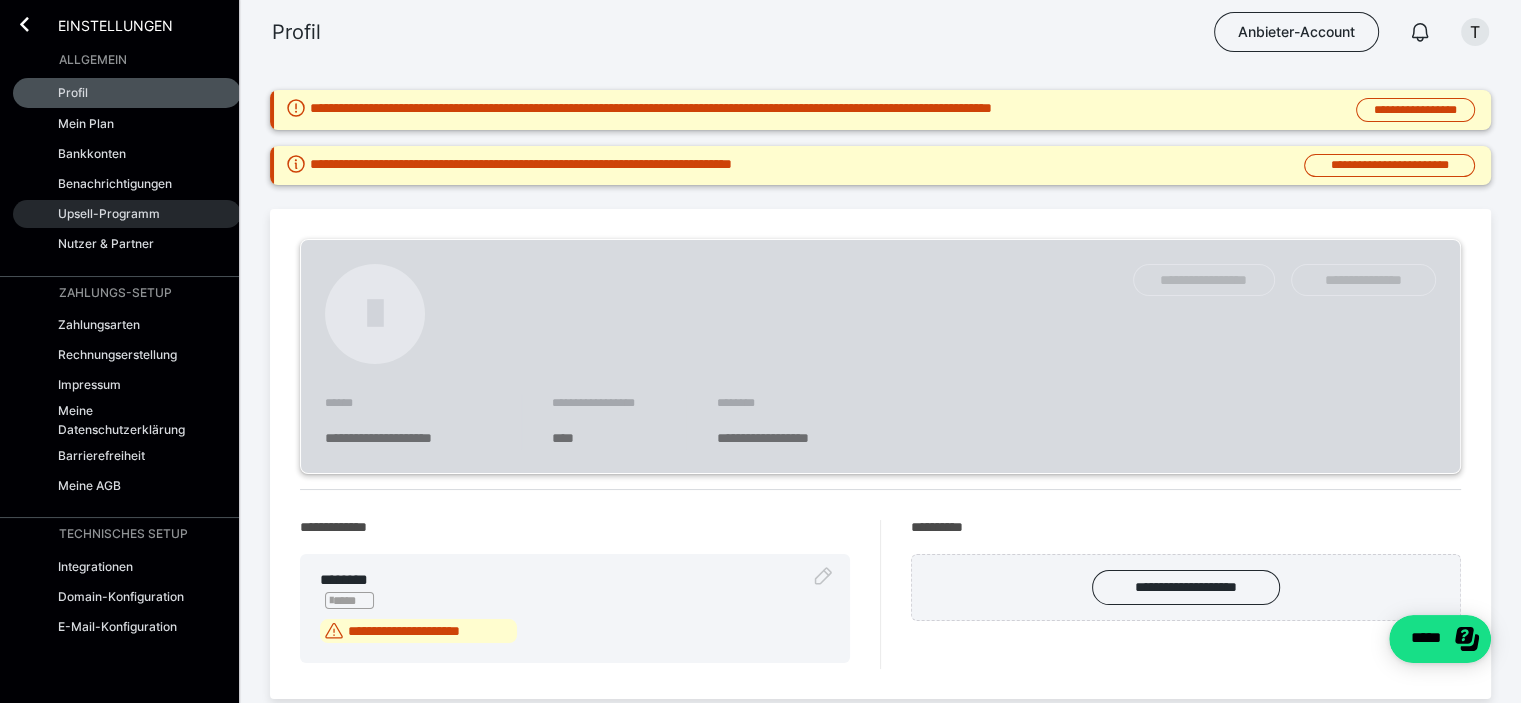 click on "Upsell-Programm" at bounding box center (109, 213) 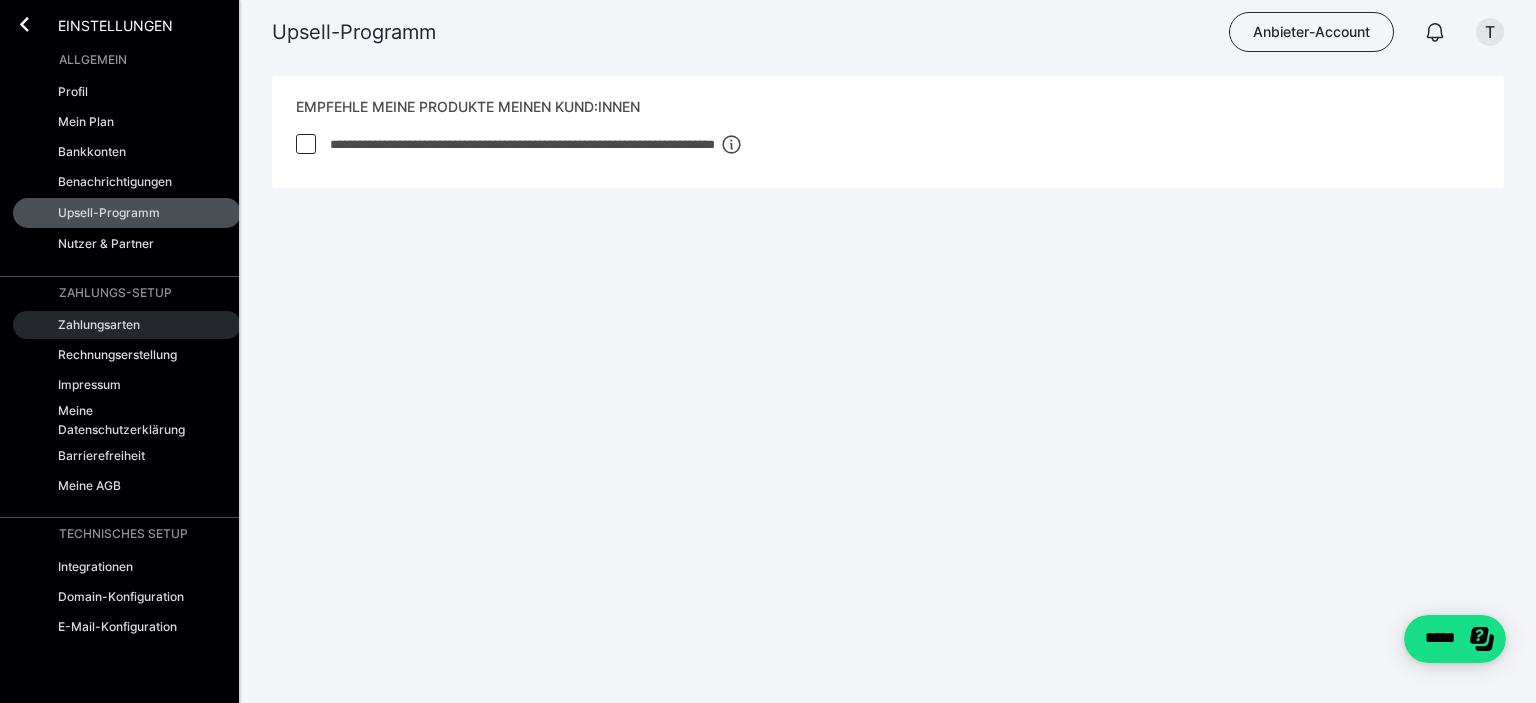 click on "Zahlungsarten" at bounding box center [99, 324] 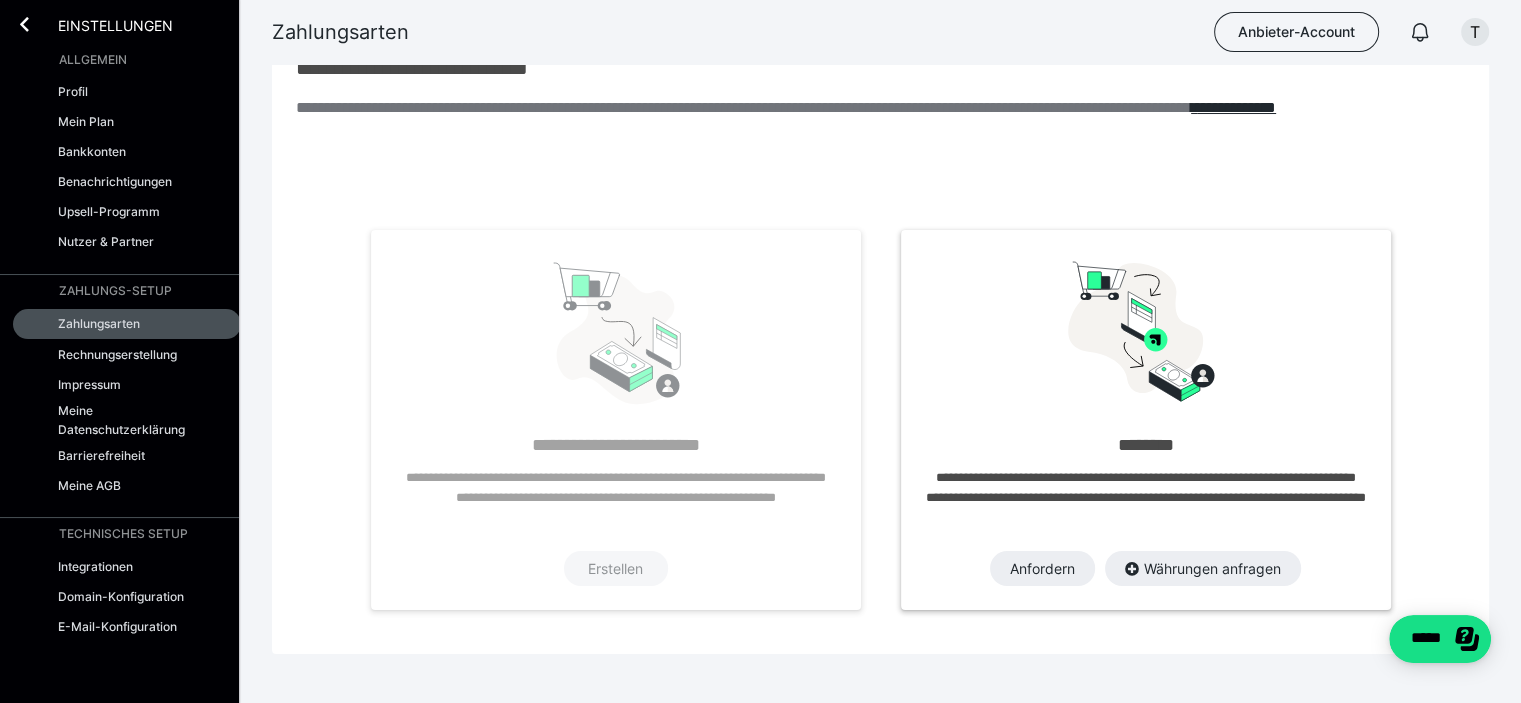 scroll, scrollTop: 25, scrollLeft: 0, axis: vertical 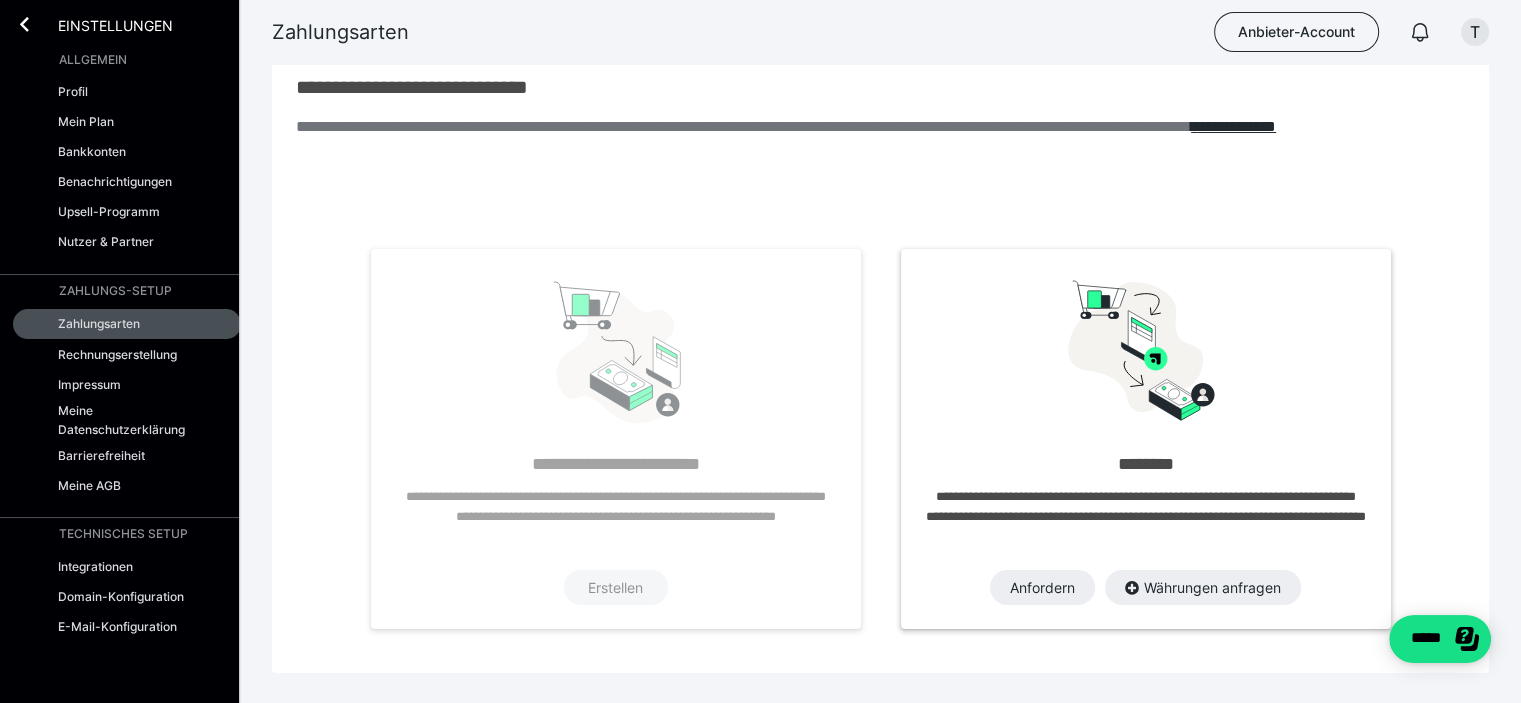 click on "Erstellen" at bounding box center [616, 588] 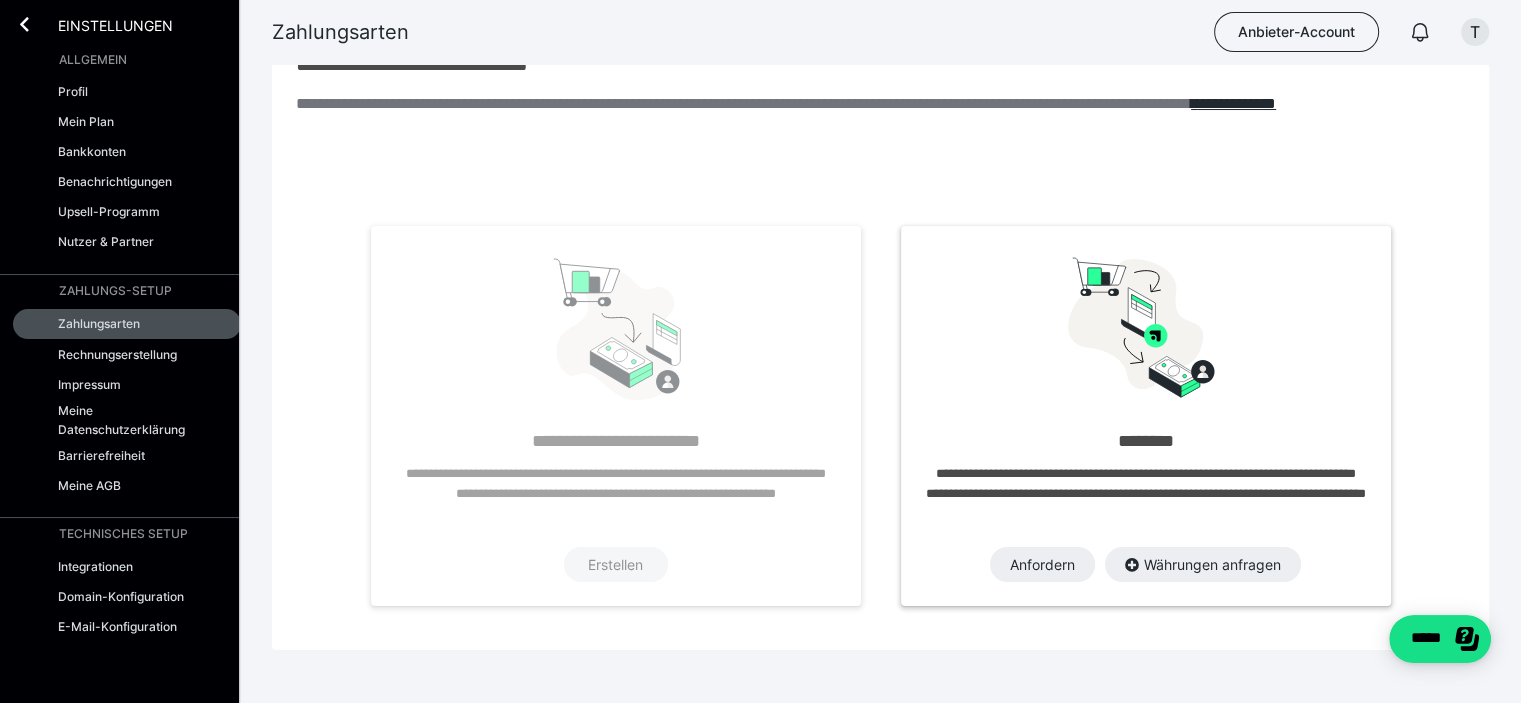 scroll, scrollTop: 49, scrollLeft: 0, axis: vertical 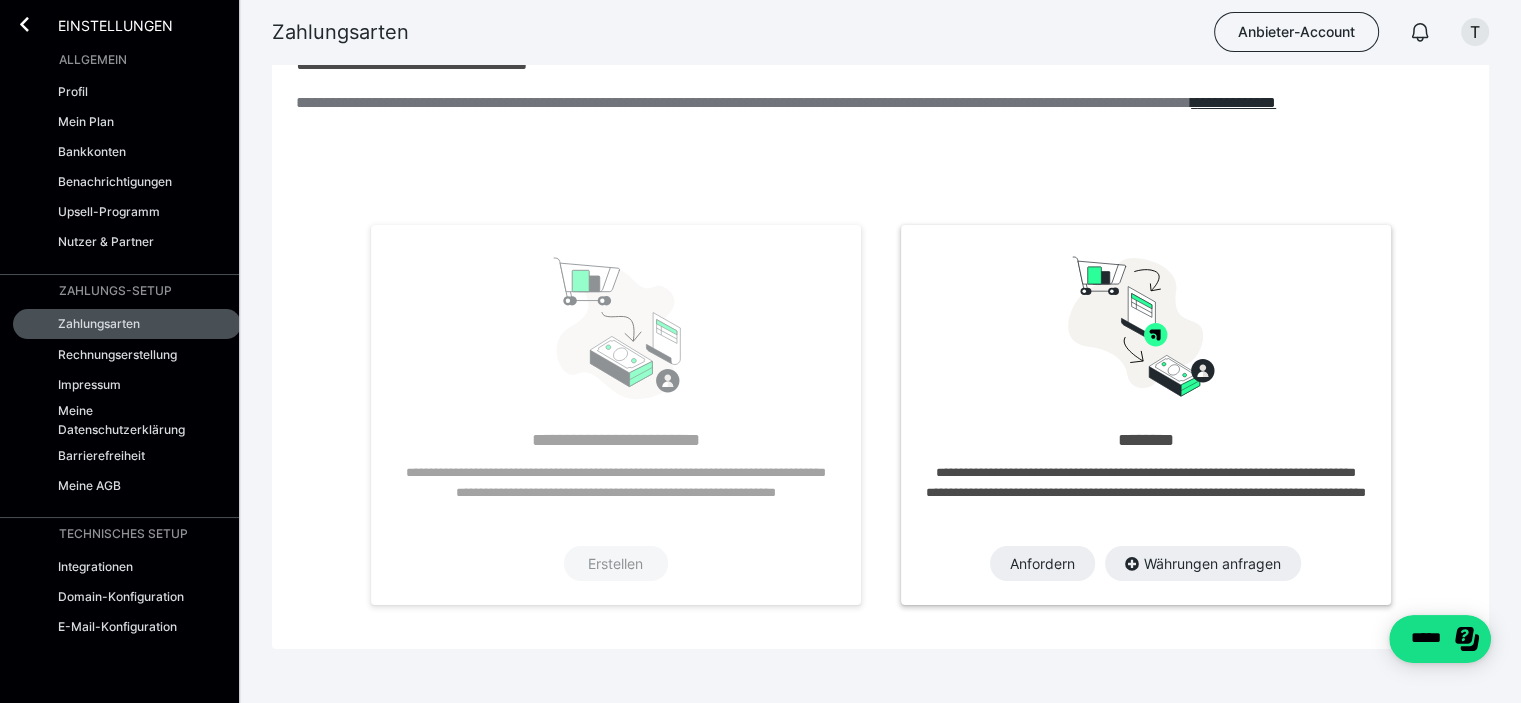 click on "Anfordern Währungen anfragen" at bounding box center [1145, 564] 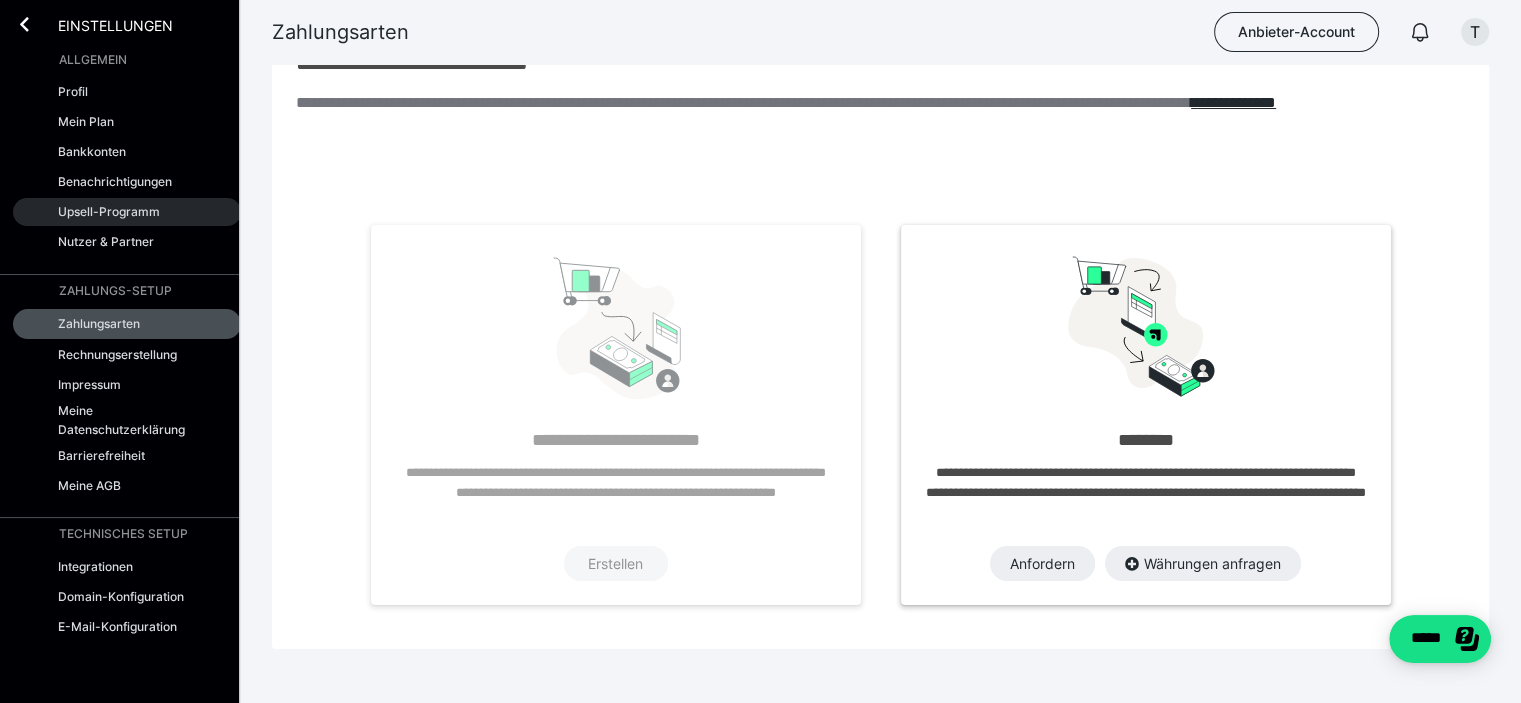 click on "Upsell-Programm" at bounding box center (109, 211) 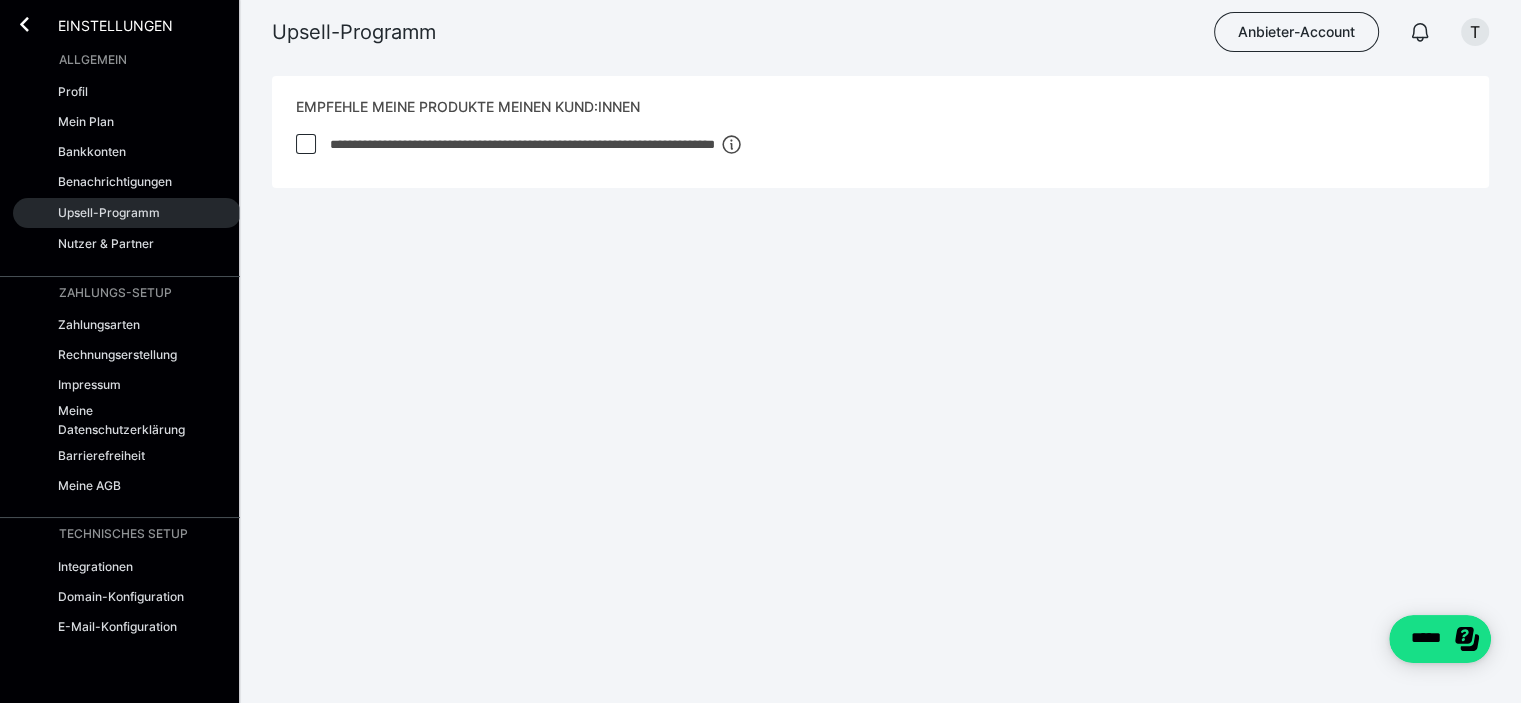 scroll, scrollTop: 0, scrollLeft: 0, axis: both 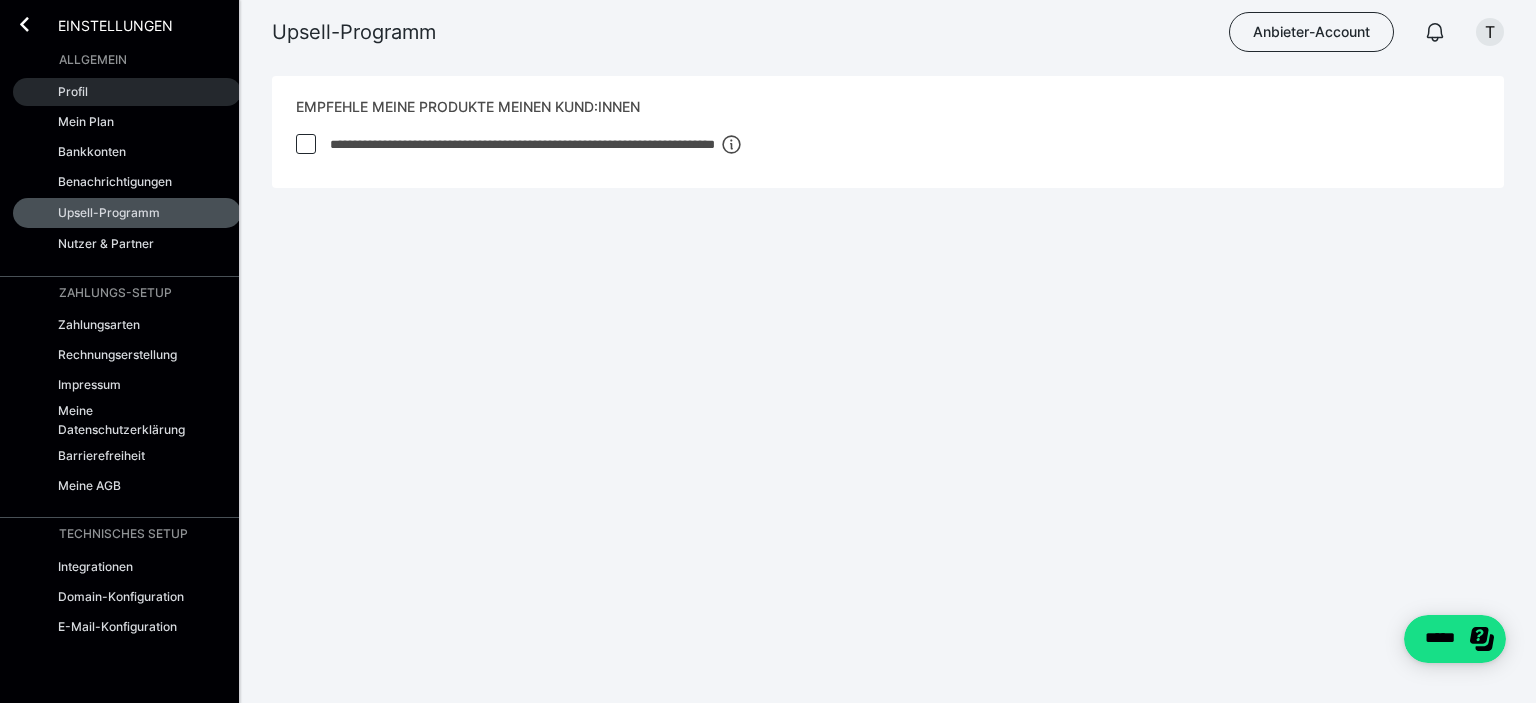 click on "Profil" at bounding box center [127, 92] 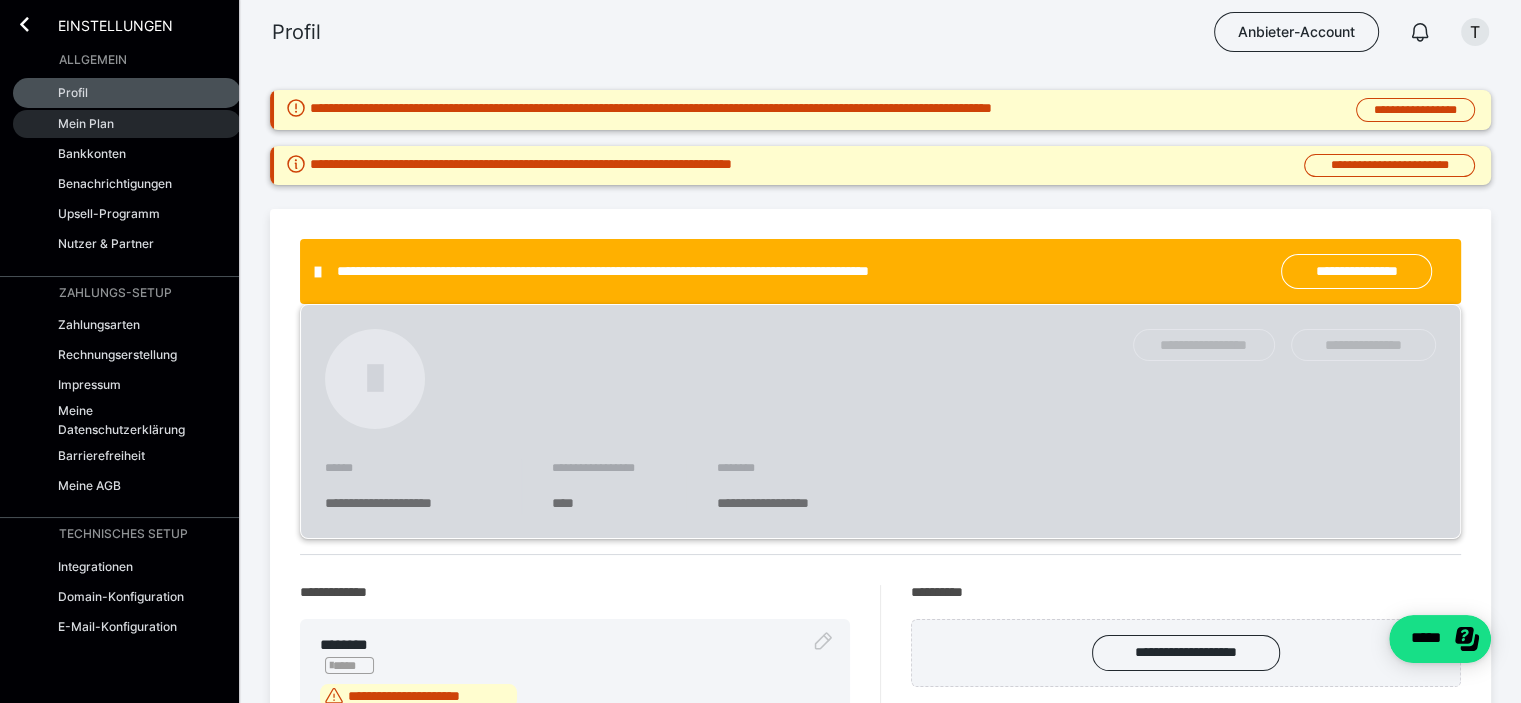 click on "Mein Plan" at bounding box center [127, 124] 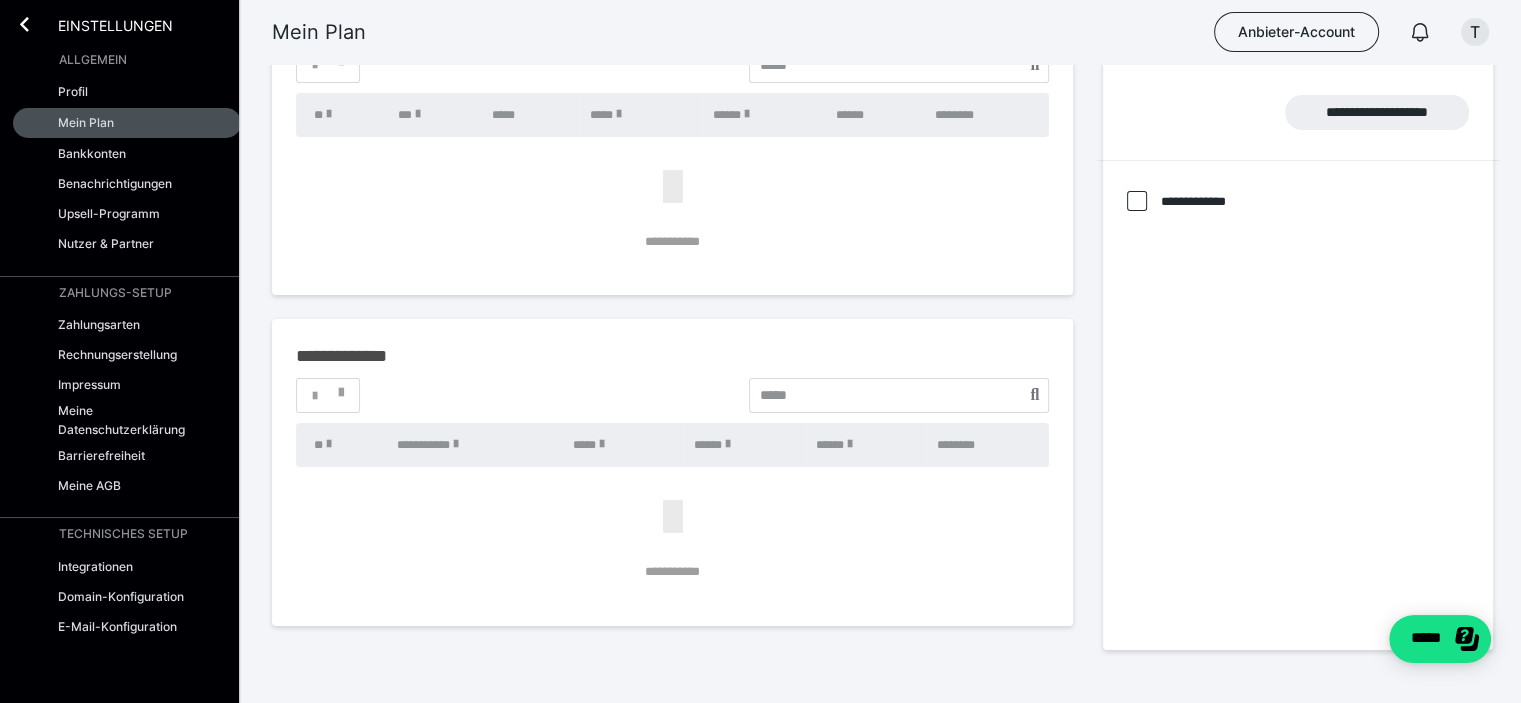 scroll, scrollTop: 346, scrollLeft: 0, axis: vertical 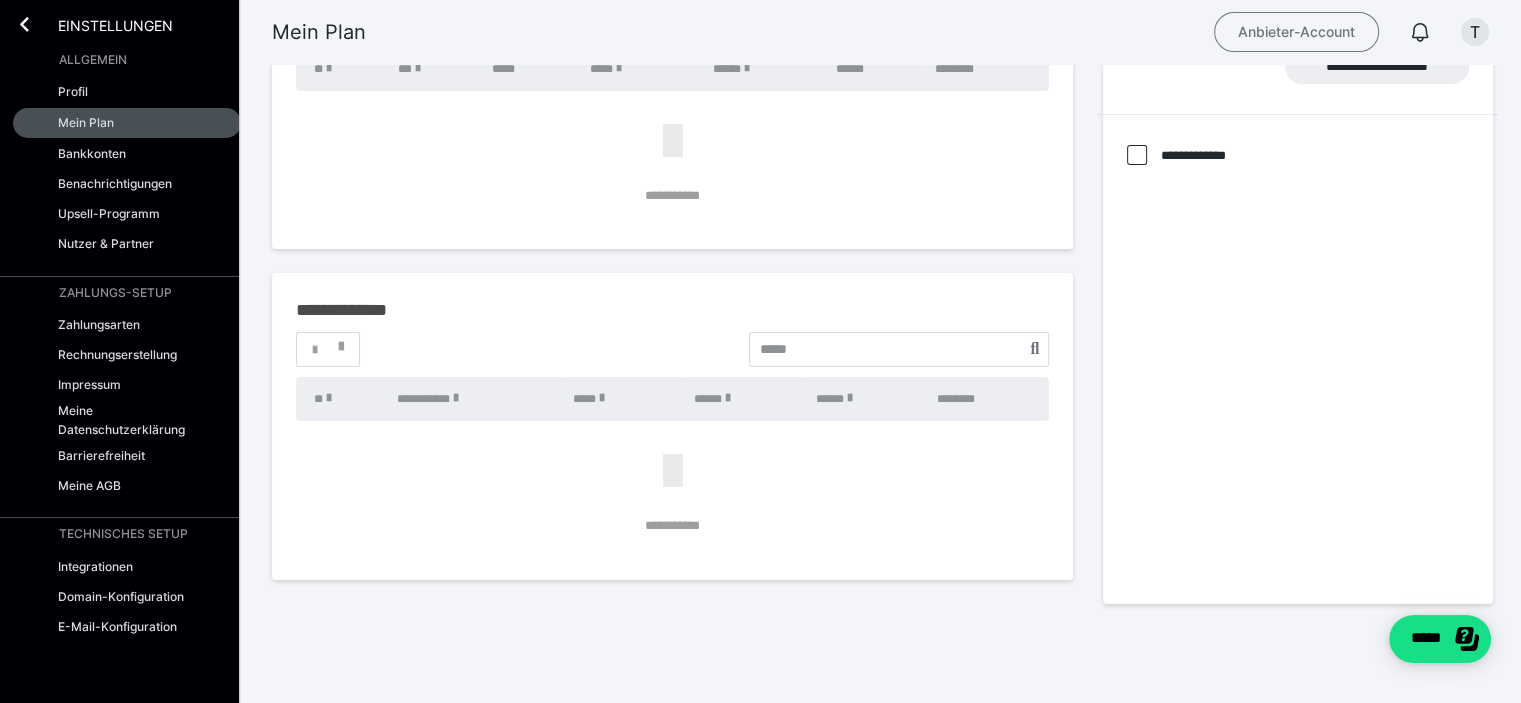click on "Anbieter-Account" at bounding box center (1296, 32) 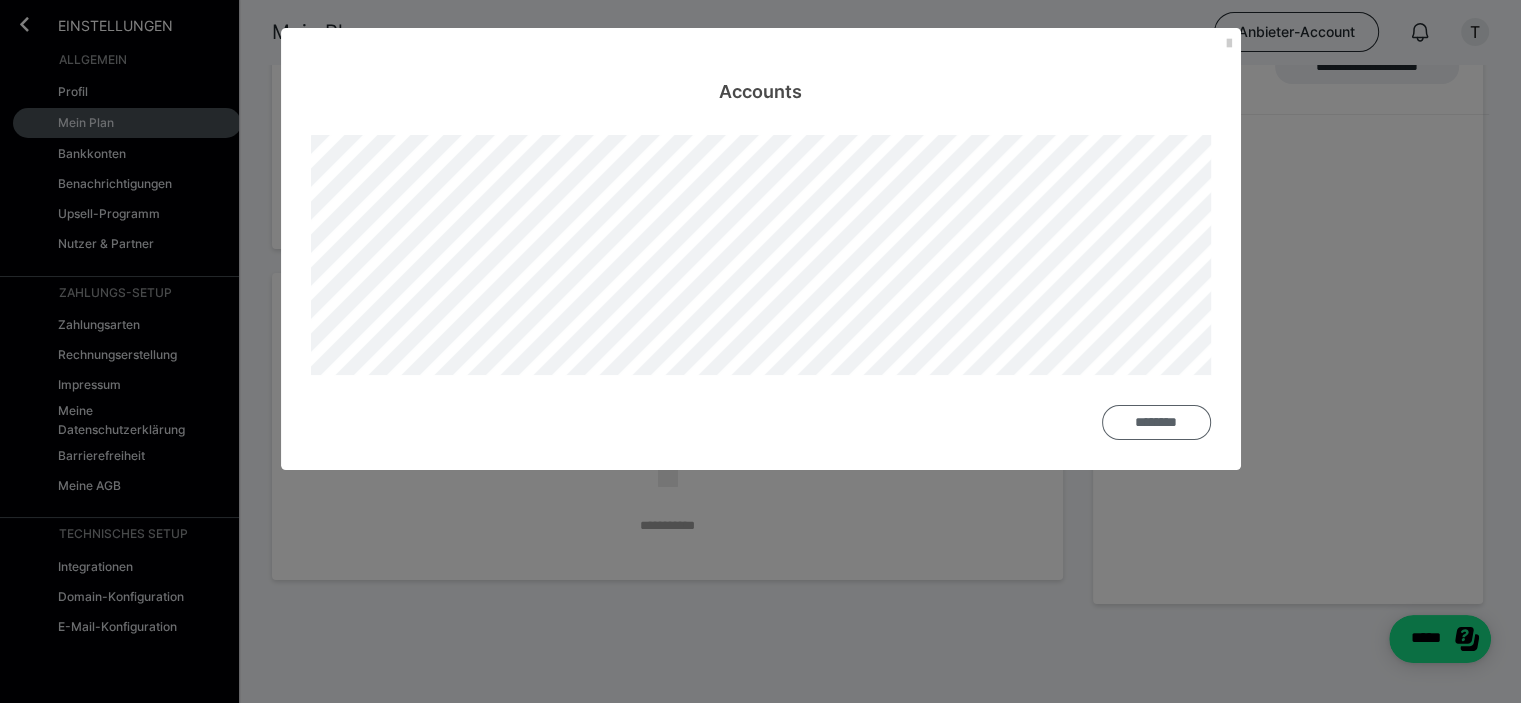 click on "********" at bounding box center [1156, 422] 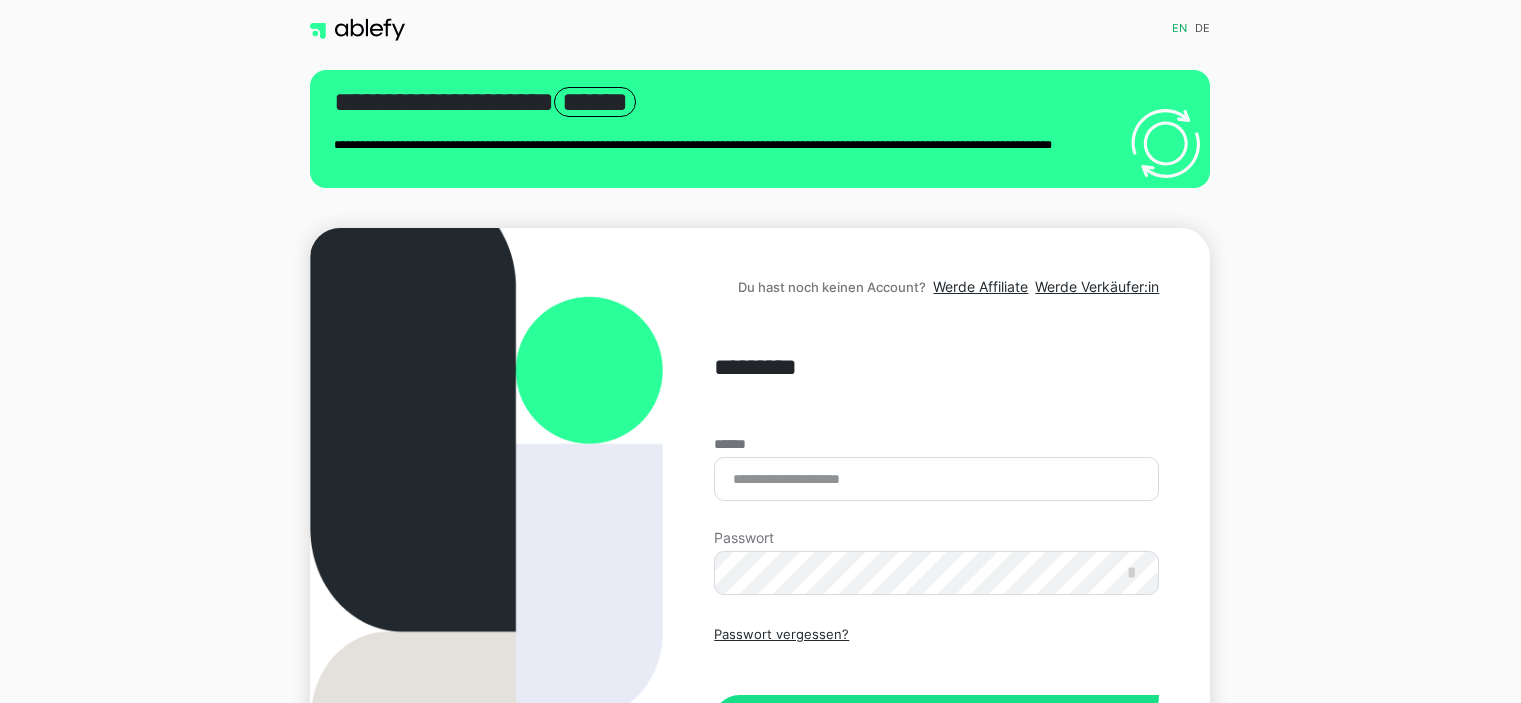 scroll, scrollTop: 0, scrollLeft: 0, axis: both 